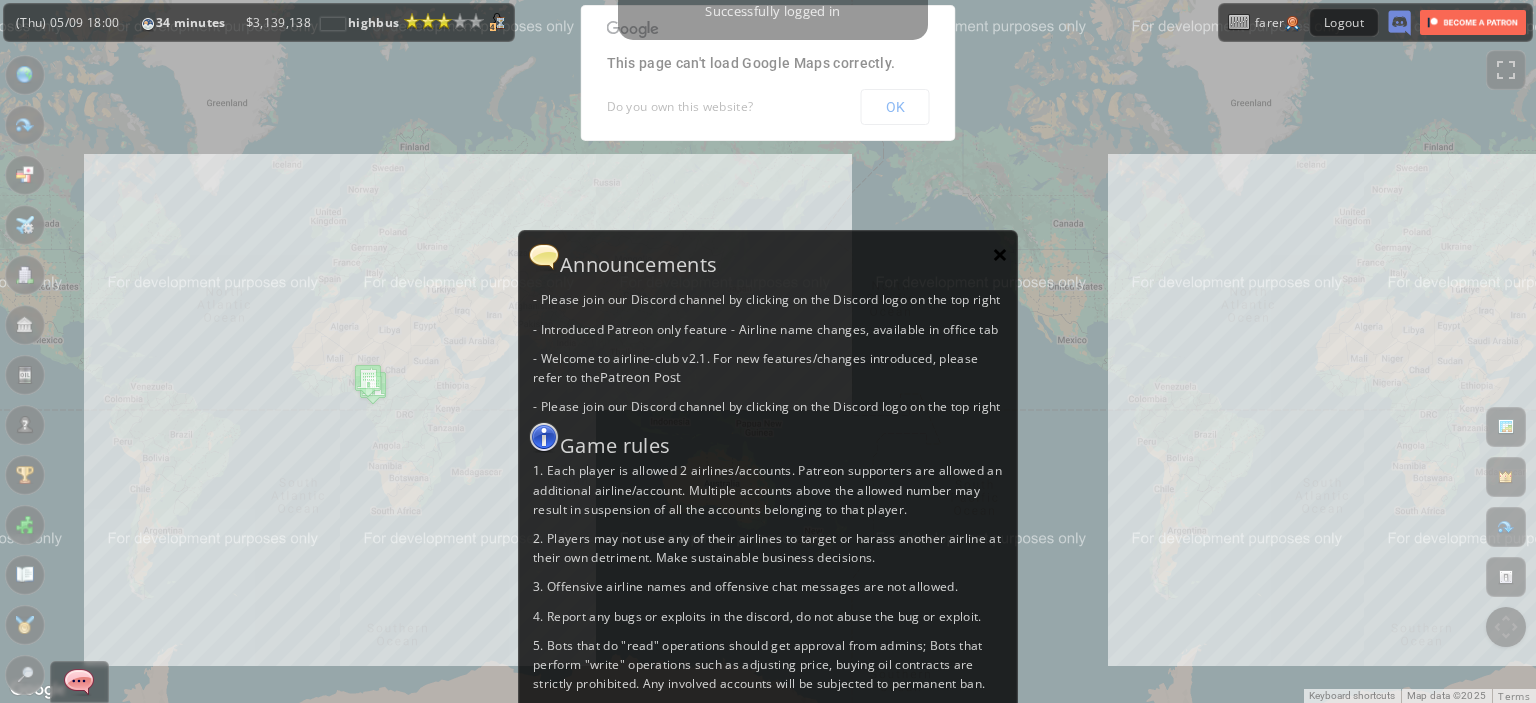 scroll, scrollTop: 0, scrollLeft: 0, axis: both 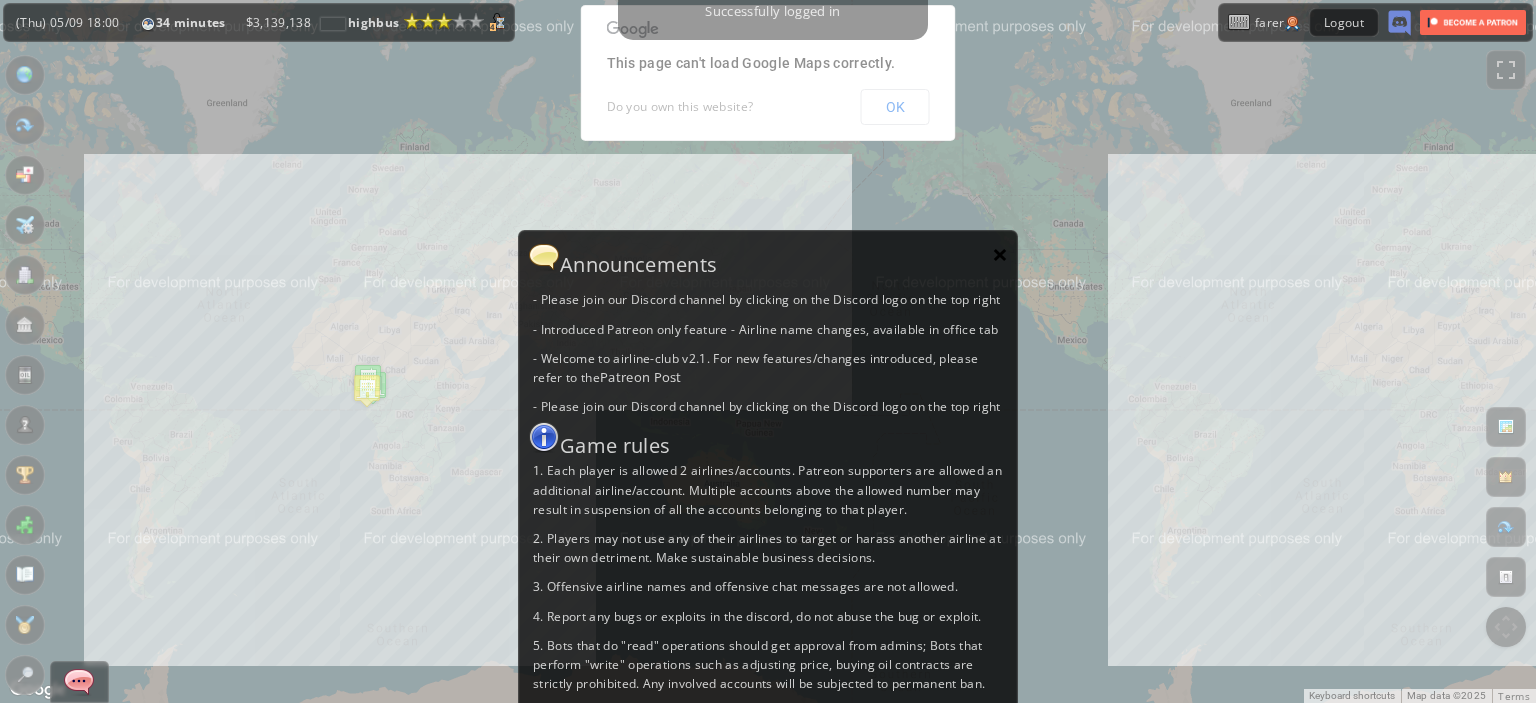 click on "×" at bounding box center [1000, 254] 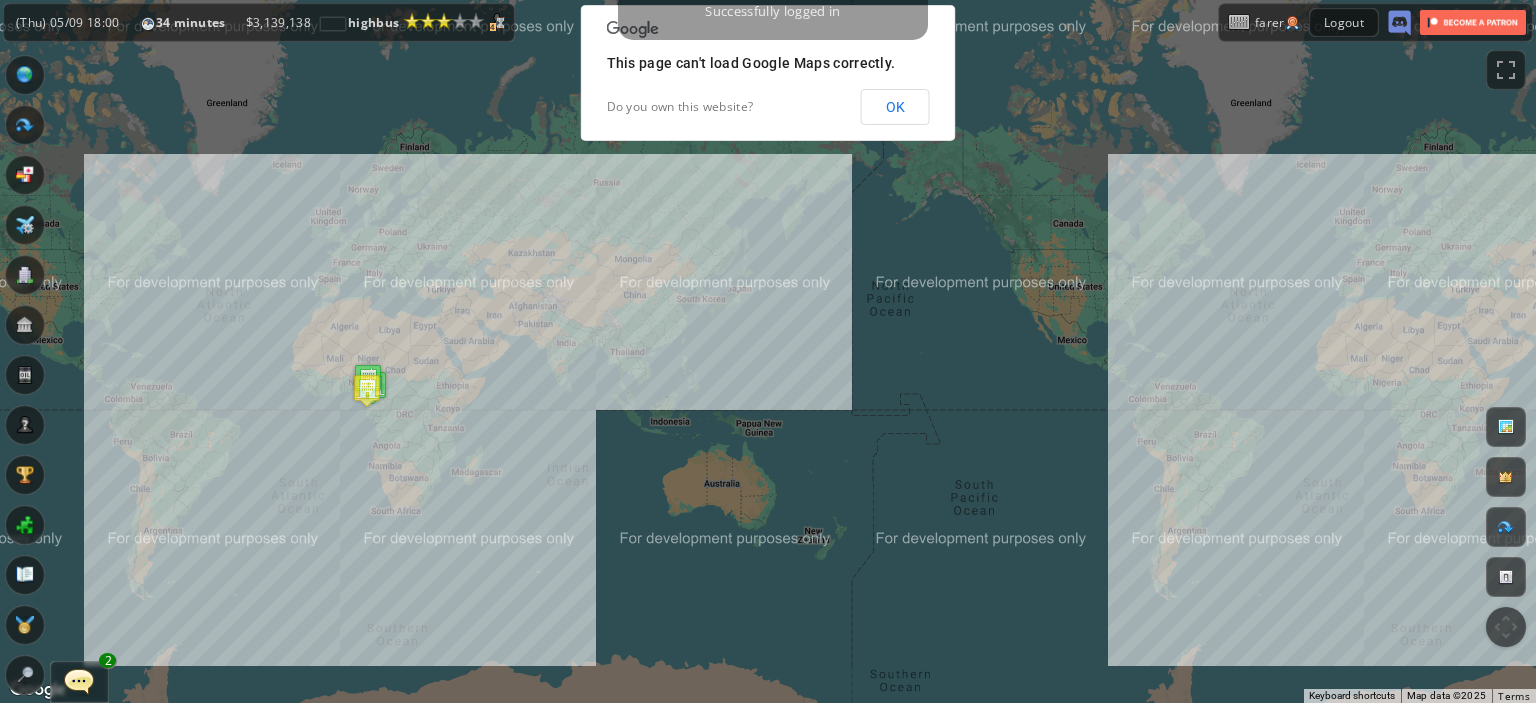 drag, startPoint x: 600, startPoint y: 383, endPoint x: 778, endPoint y: 391, distance: 178.17969 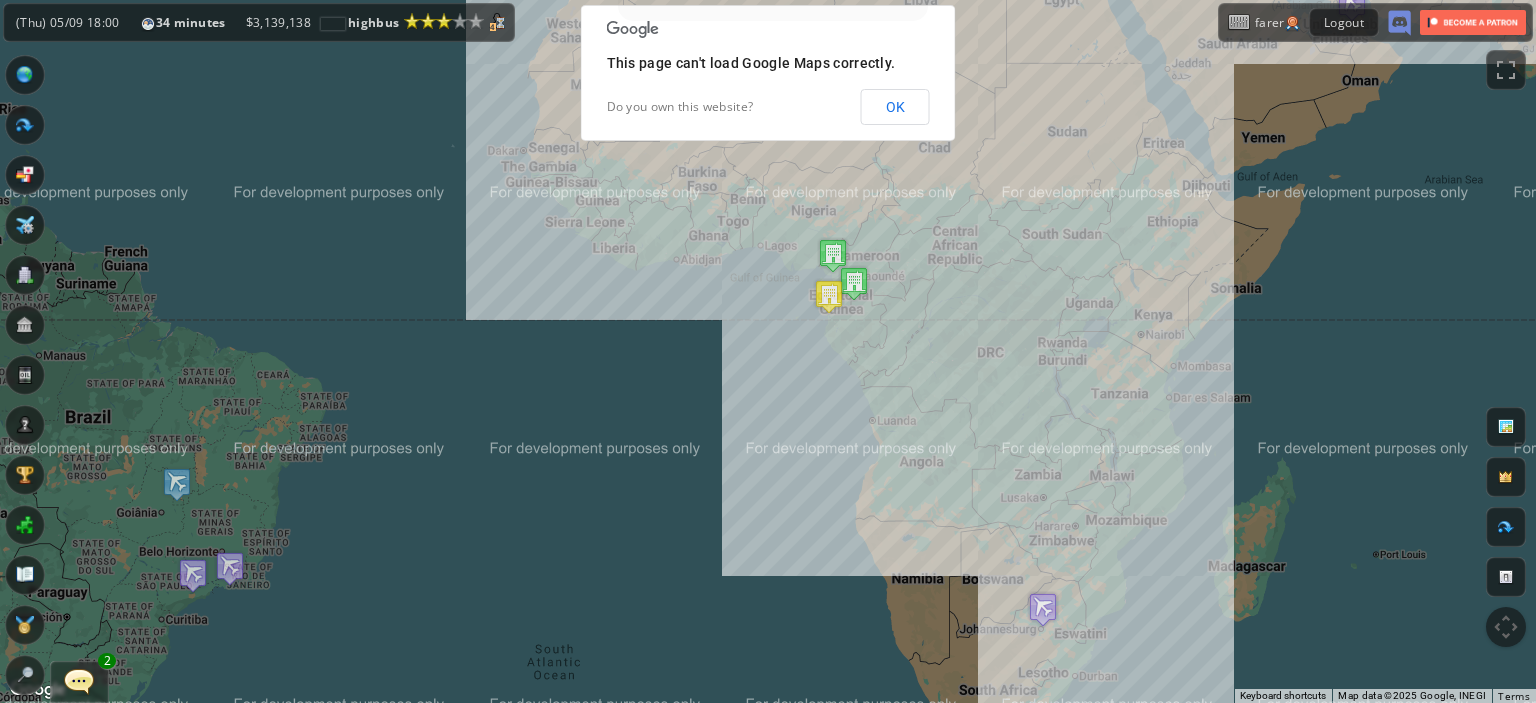drag, startPoint x: 1135, startPoint y: 282, endPoint x: 869, endPoint y: 416, distance: 297.8456 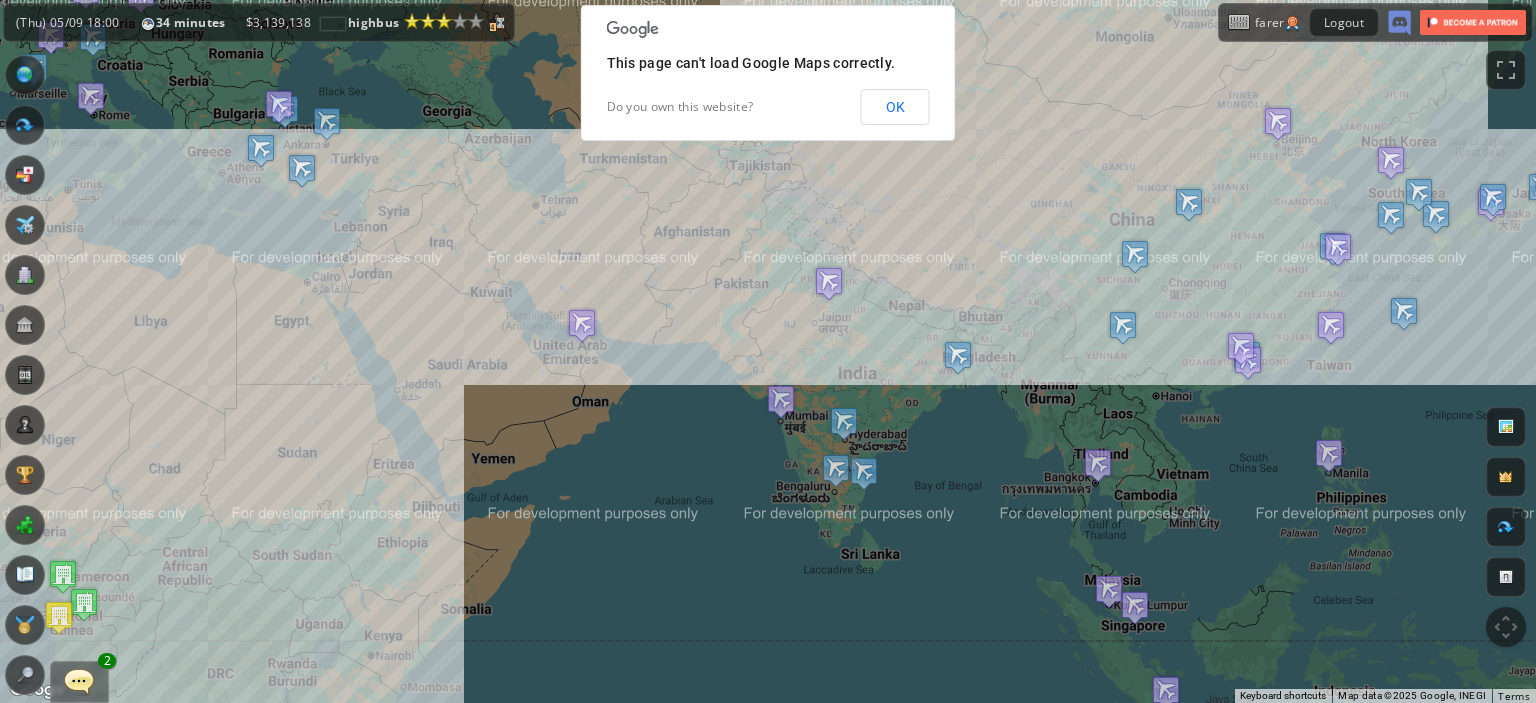 click on "To navigate, press the arrow keys." at bounding box center [768, 351] 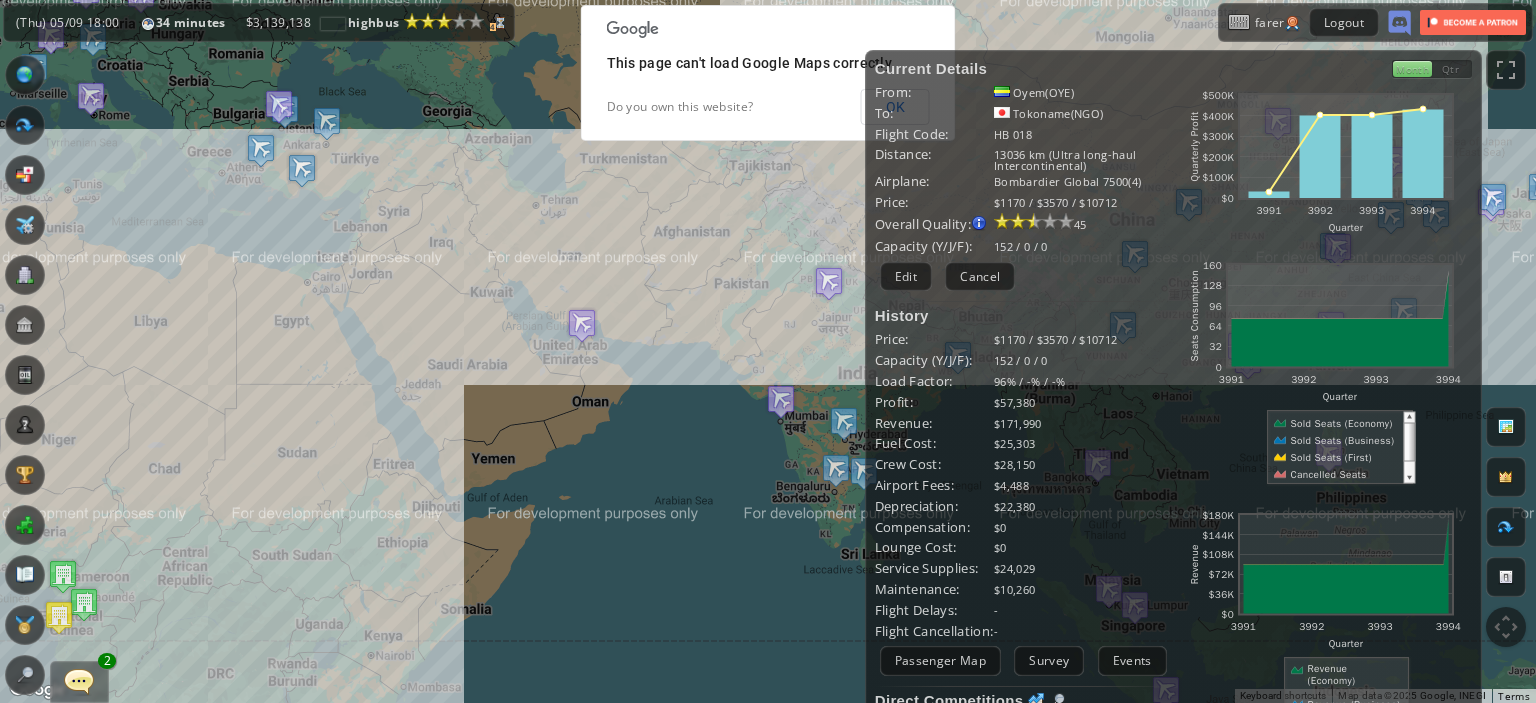 scroll, scrollTop: 224, scrollLeft: 0, axis: vertical 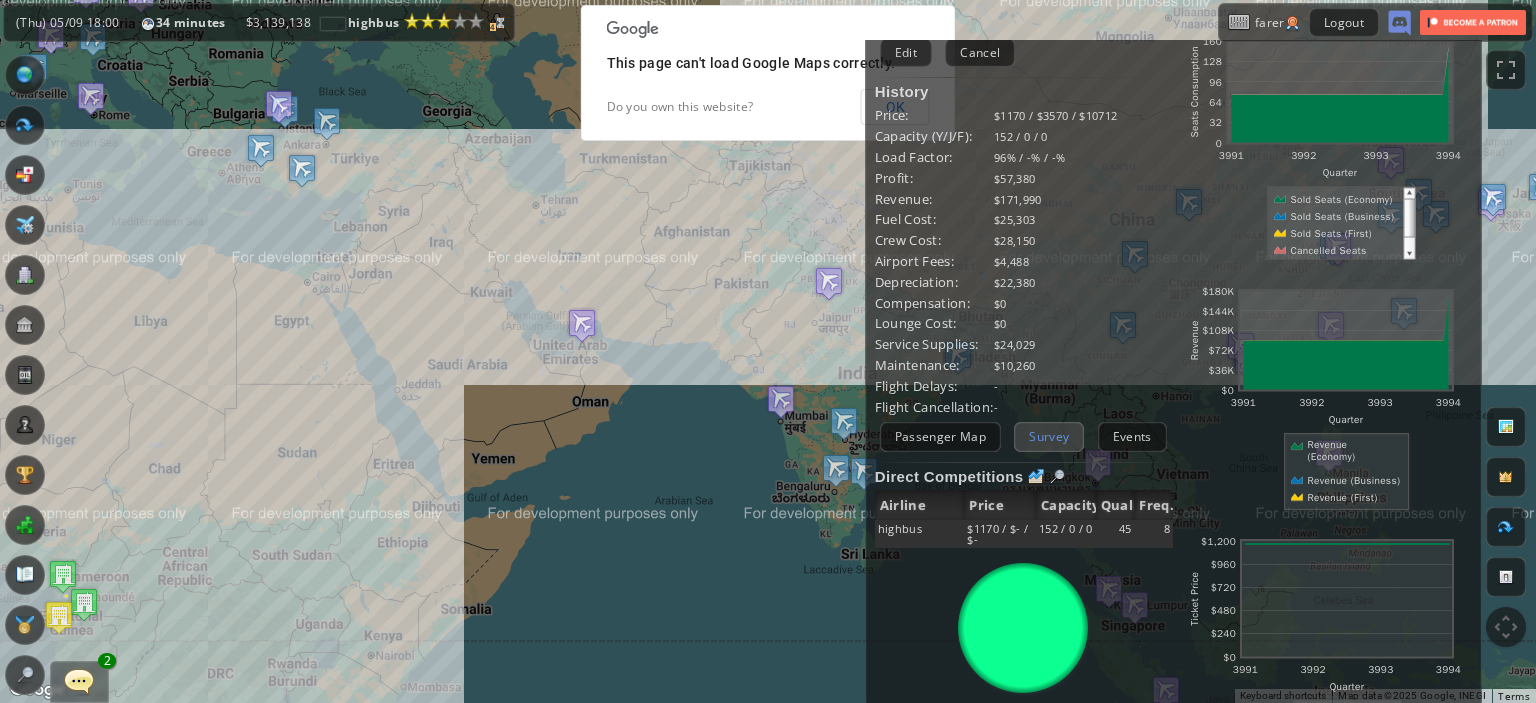 click on "Survey" at bounding box center [1049, 436] 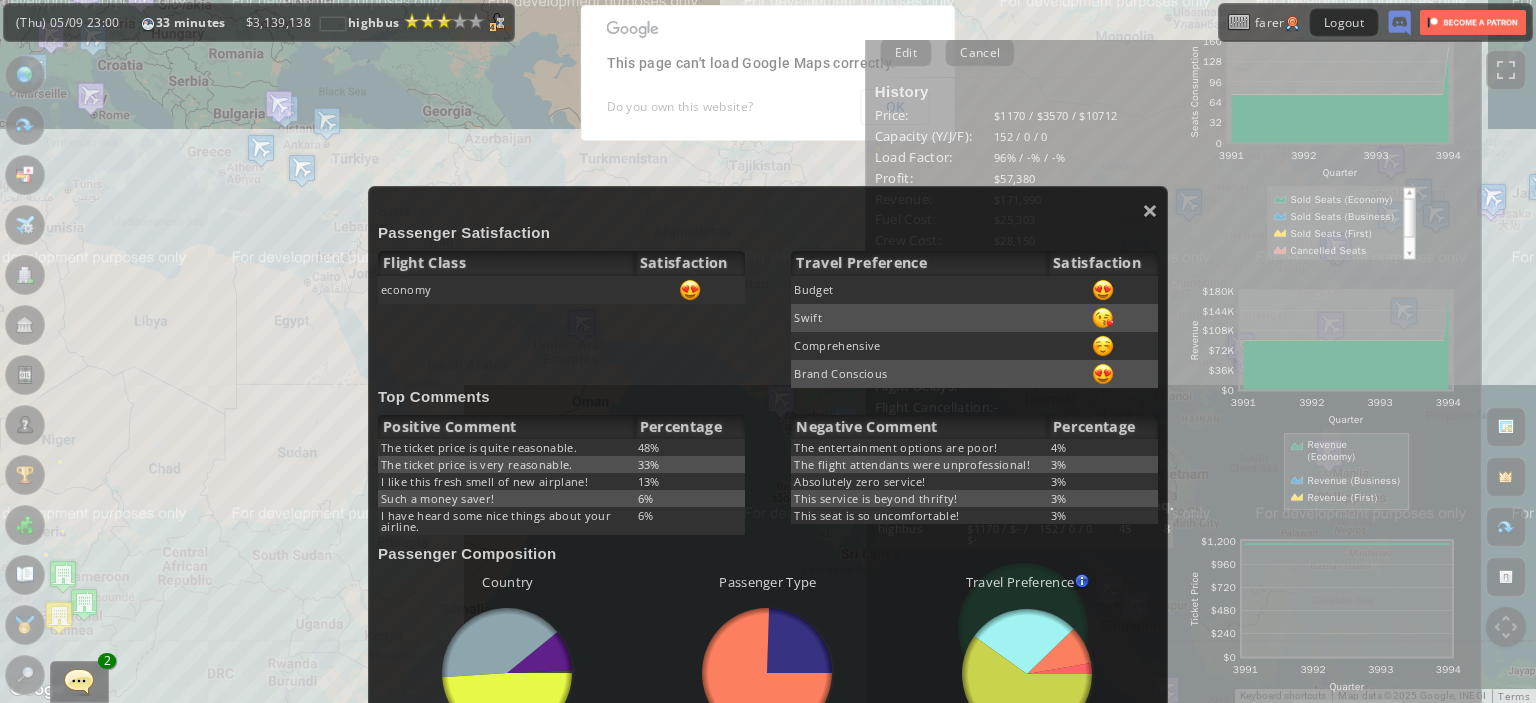 scroll, scrollTop: 11, scrollLeft: 0, axis: vertical 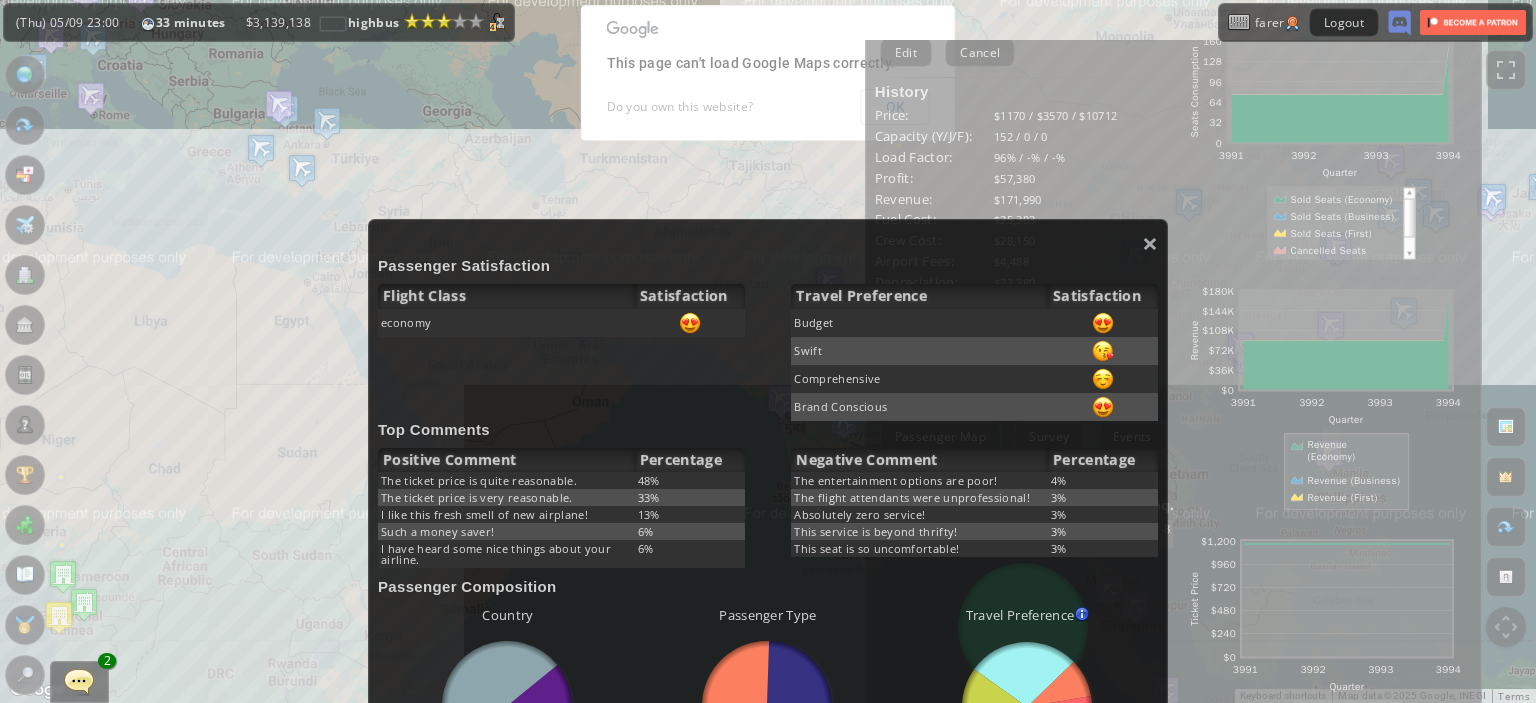 click on "×
Passenger Satisfaction
Flight Class
Satisfaction
economy
Travel Preference
Satisfaction
Budget Swift Comprehensive Brand Conscious
Top Comments
Positive Comment
Percentage
The ticket price is quite reasonable. 48% The ticket price is very reasonable. 33% I like this fresh smell of new airplane! 13% Such a money saver! 6% I have heard some nice things about your airline. 6%
Negative Comment
Percentage
The entertainment options are poor! 4% The flight attendants were unprofessional! 3% Absolutely zero service! 3% This service is beyond thrifty! 3% This seat is so uncomfortable! 3%
Passenger Composition
Country
abcdefhiklmnopqrstuvwxyz Loading chart. Please wait. abcdefhiklmnopqrstuvwxyz
Japan 72" at bounding box center [768, 753] 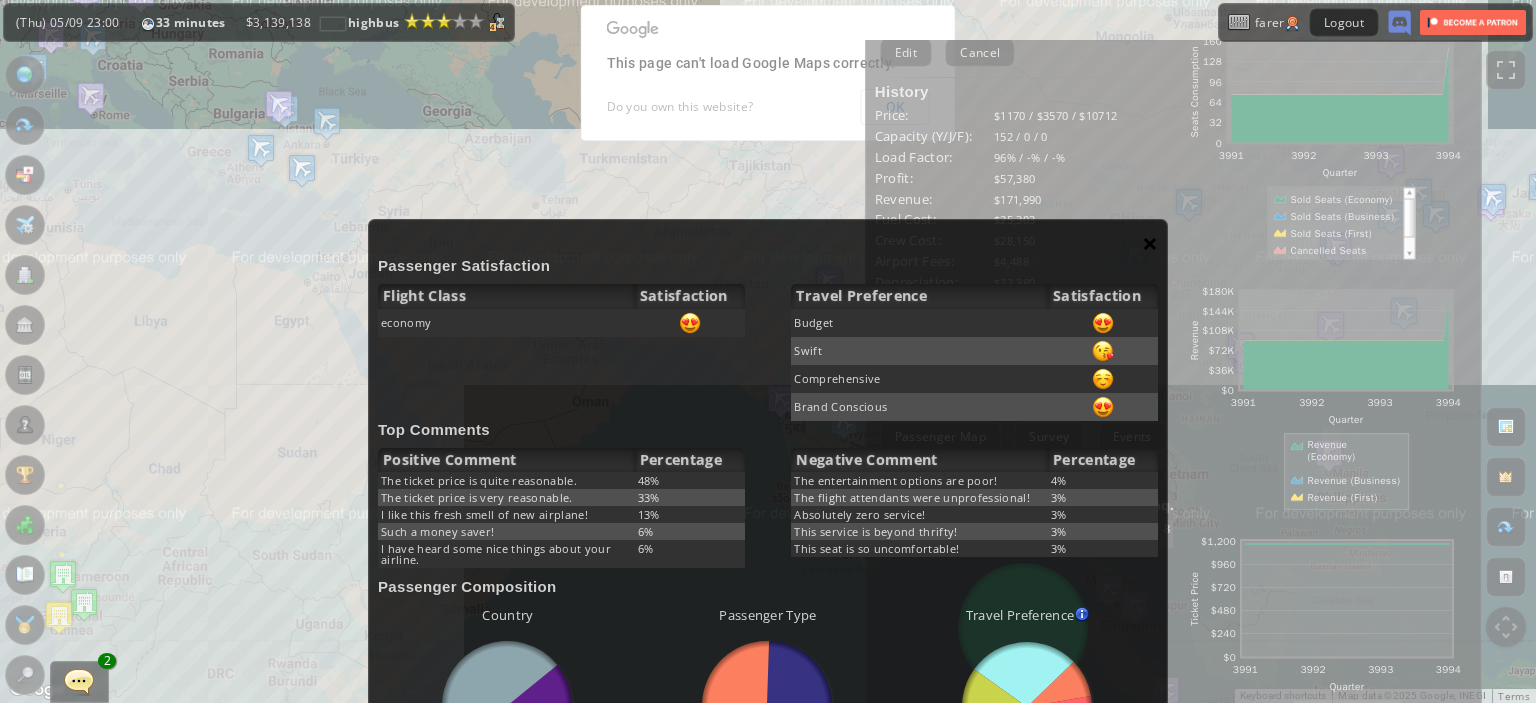 click on "×" at bounding box center [1150, 243] 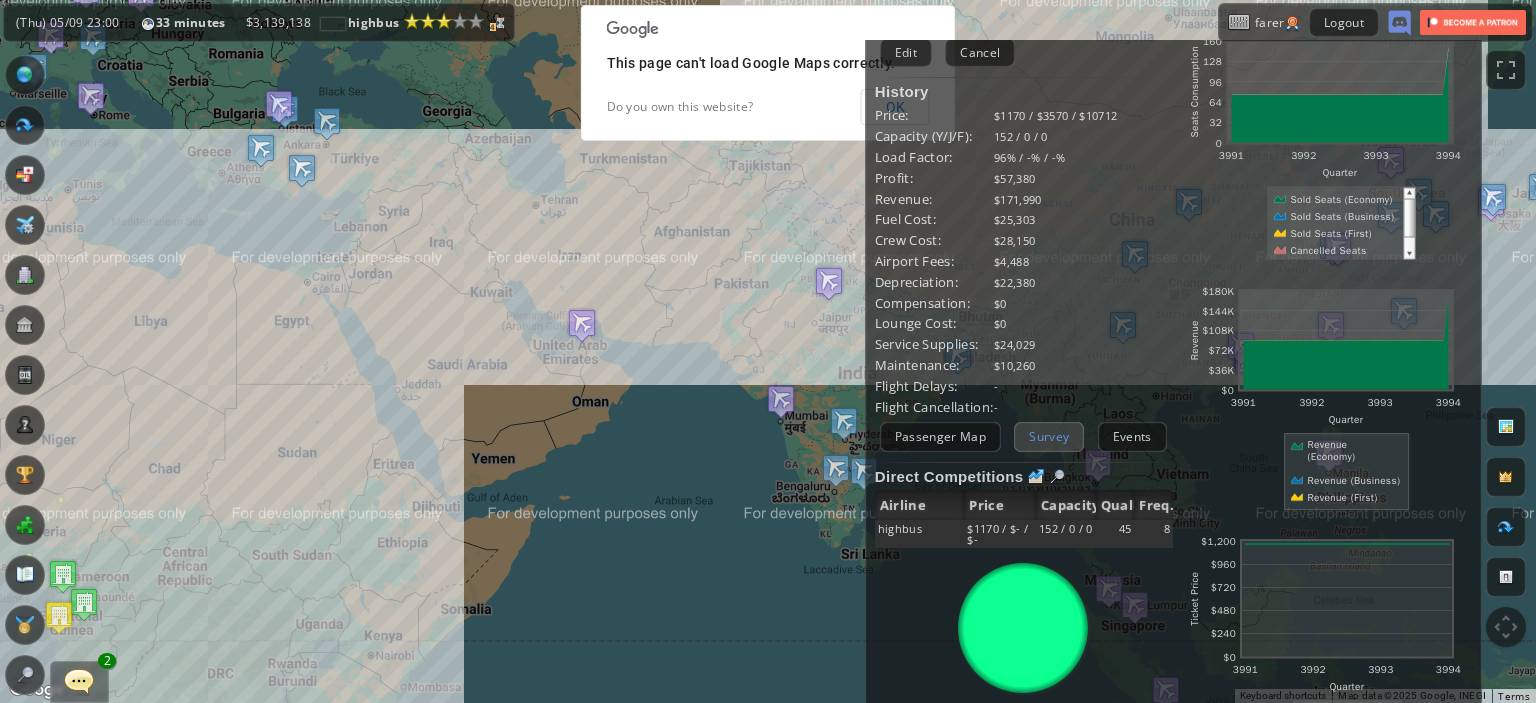 click on "Survey" at bounding box center (1049, 436) 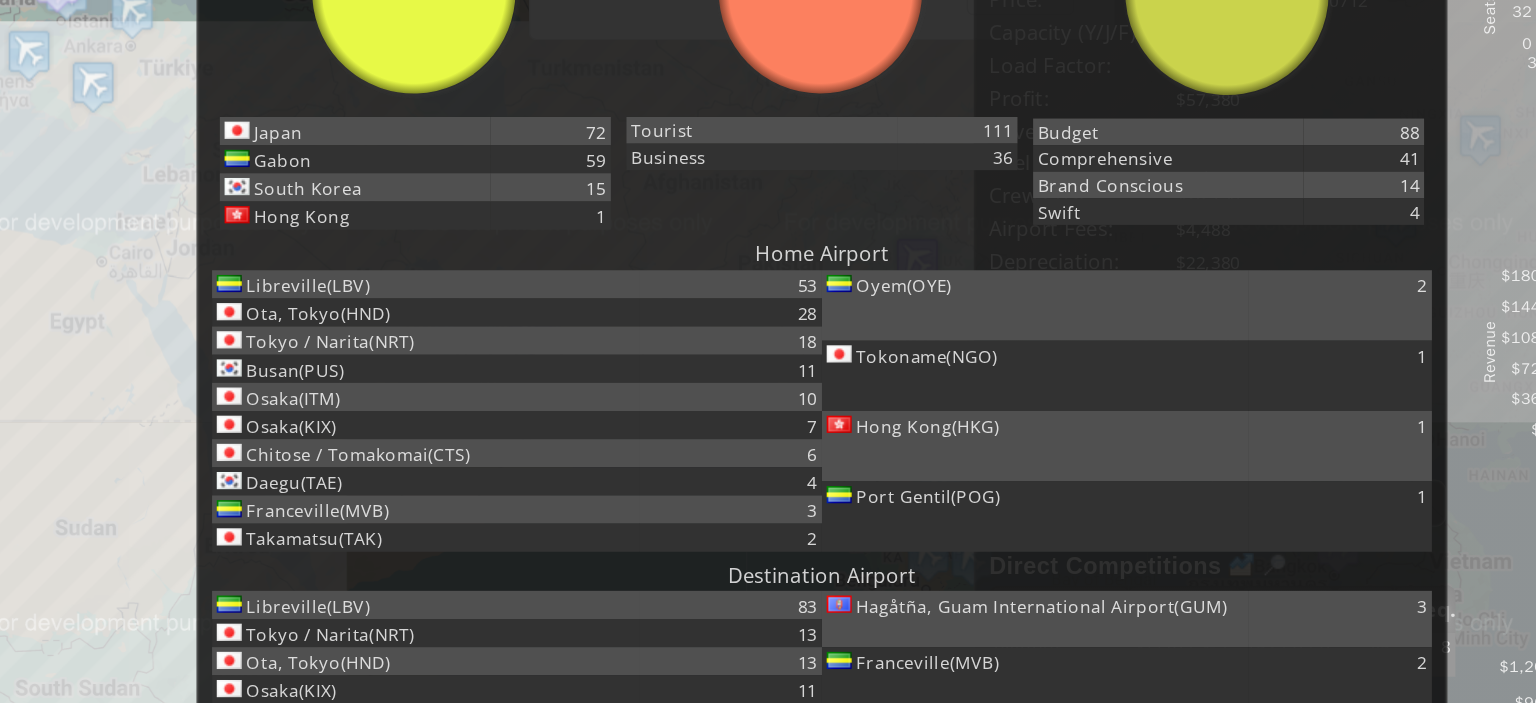 scroll, scrollTop: 206, scrollLeft: 0, axis: vertical 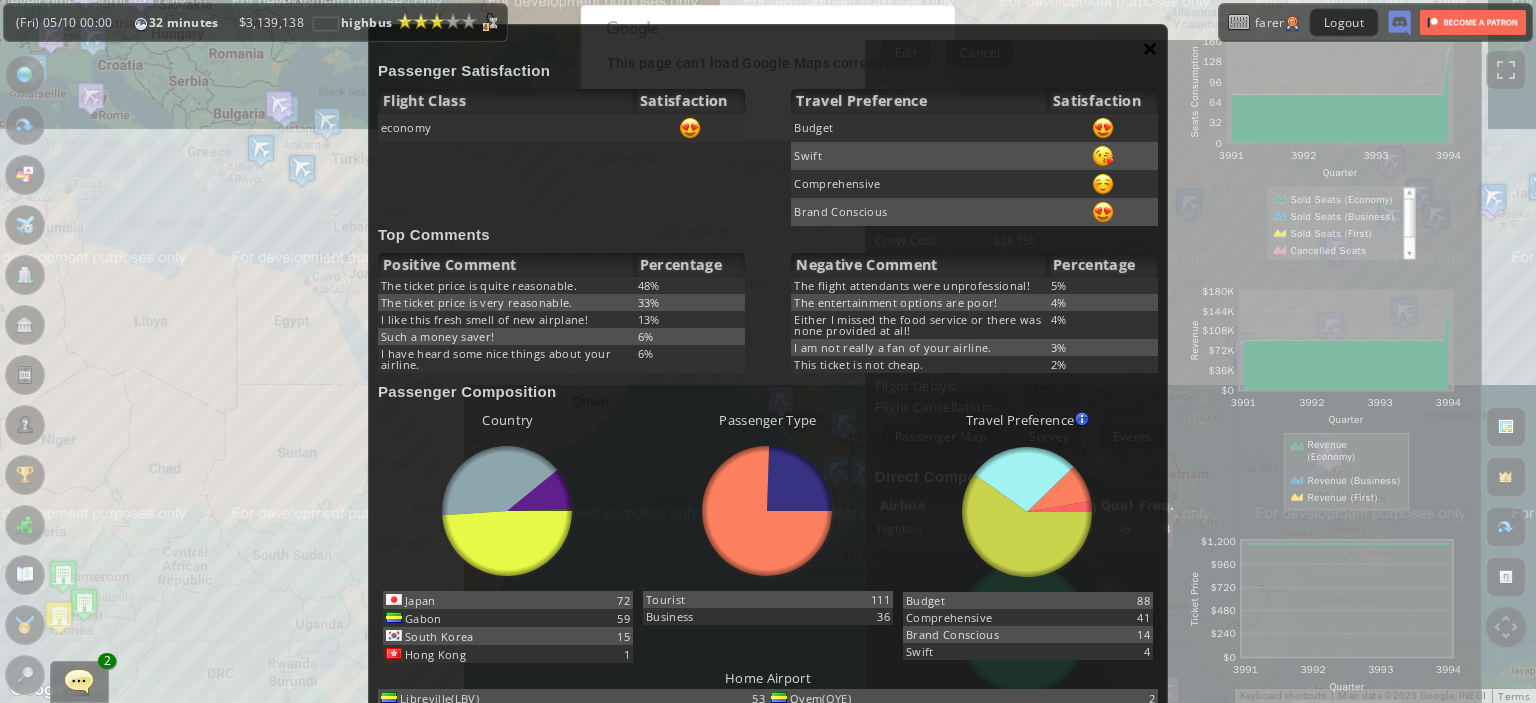 click on "×" at bounding box center [1150, 48] 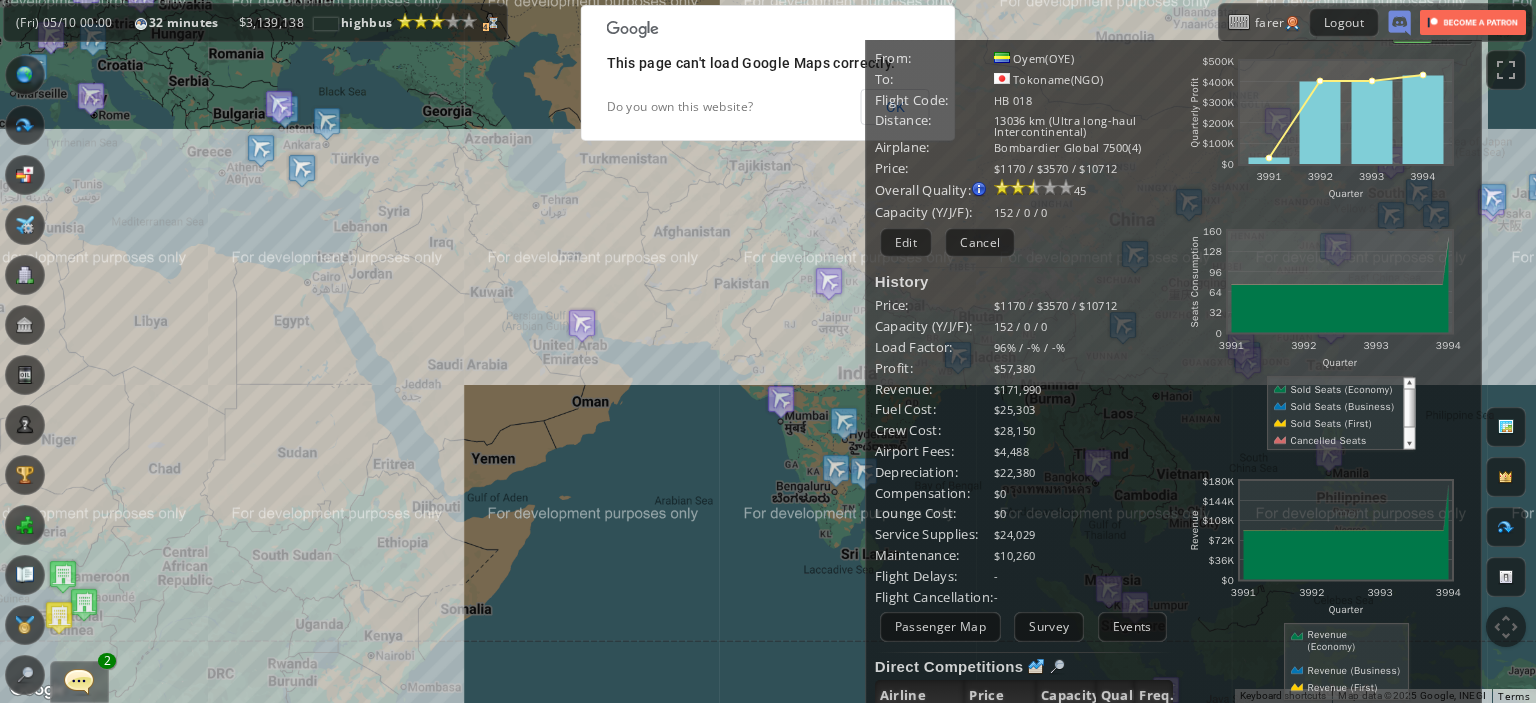 scroll, scrollTop: 28, scrollLeft: 0, axis: vertical 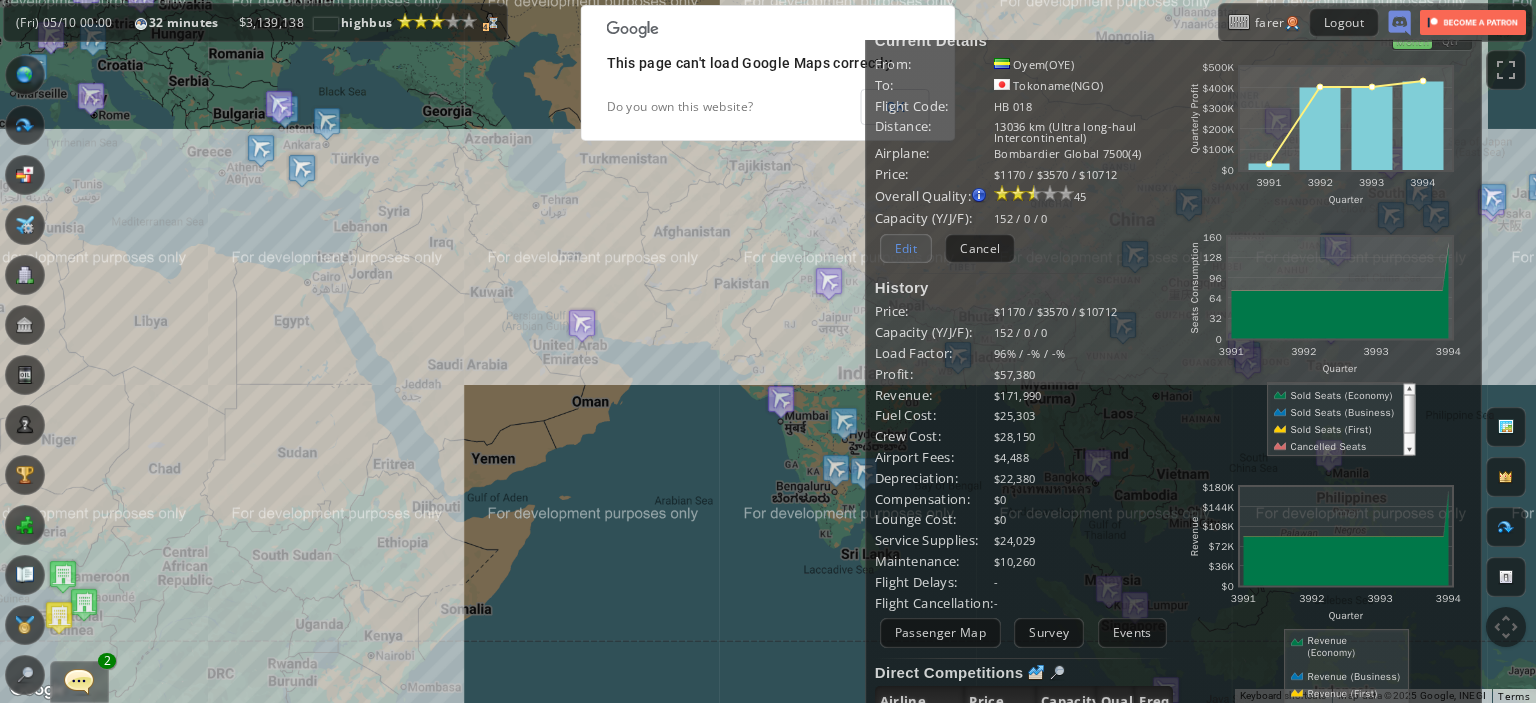 click on "Edit" at bounding box center (906, 248) 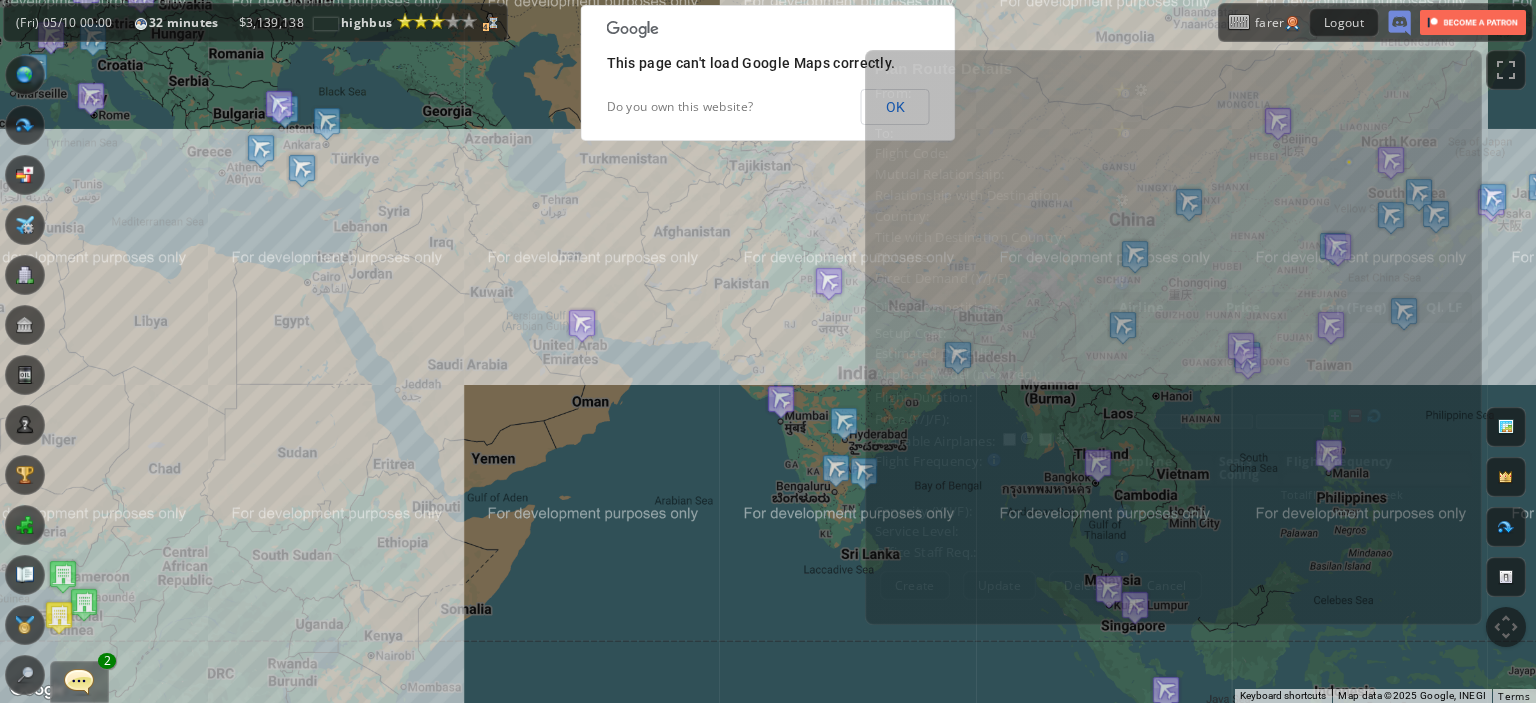 scroll, scrollTop: 0, scrollLeft: 0, axis: both 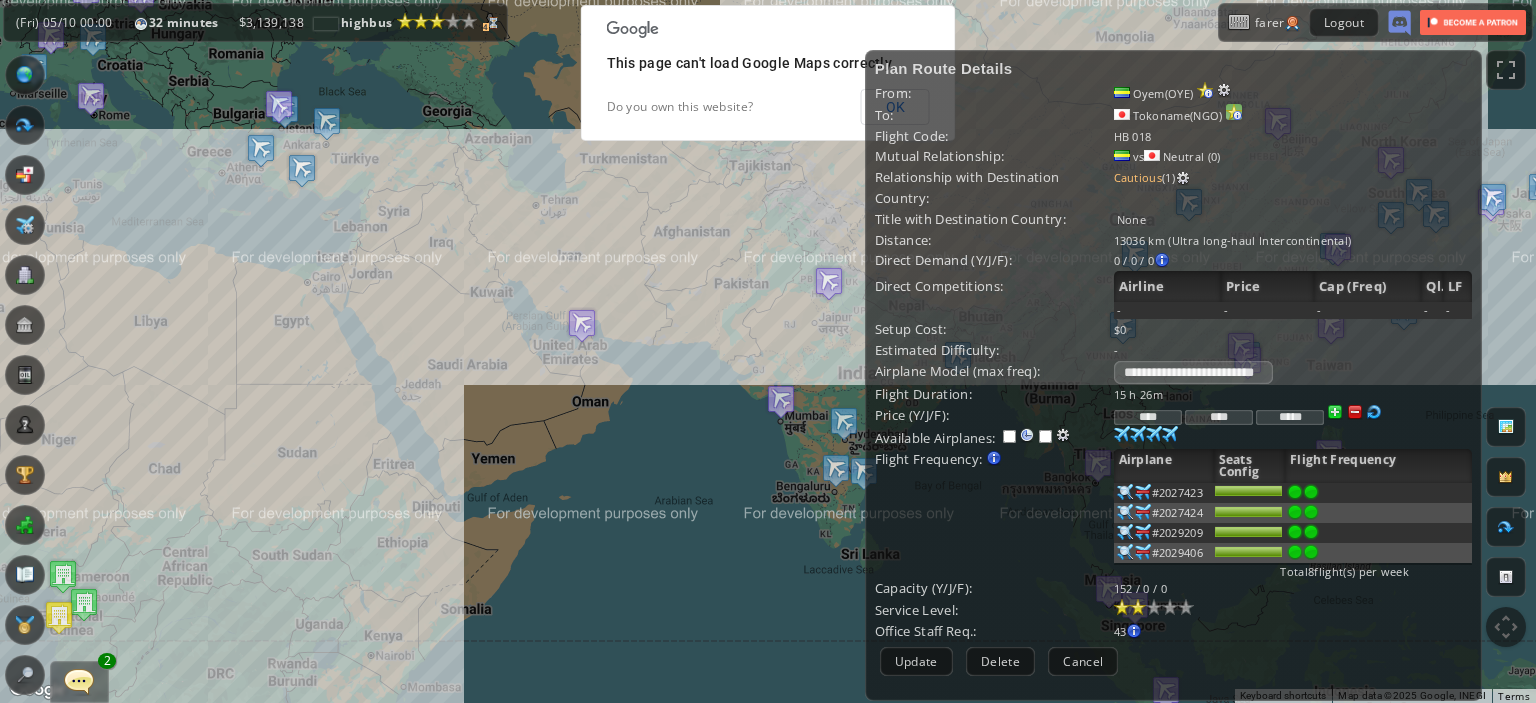 click at bounding box center [1205, 90] 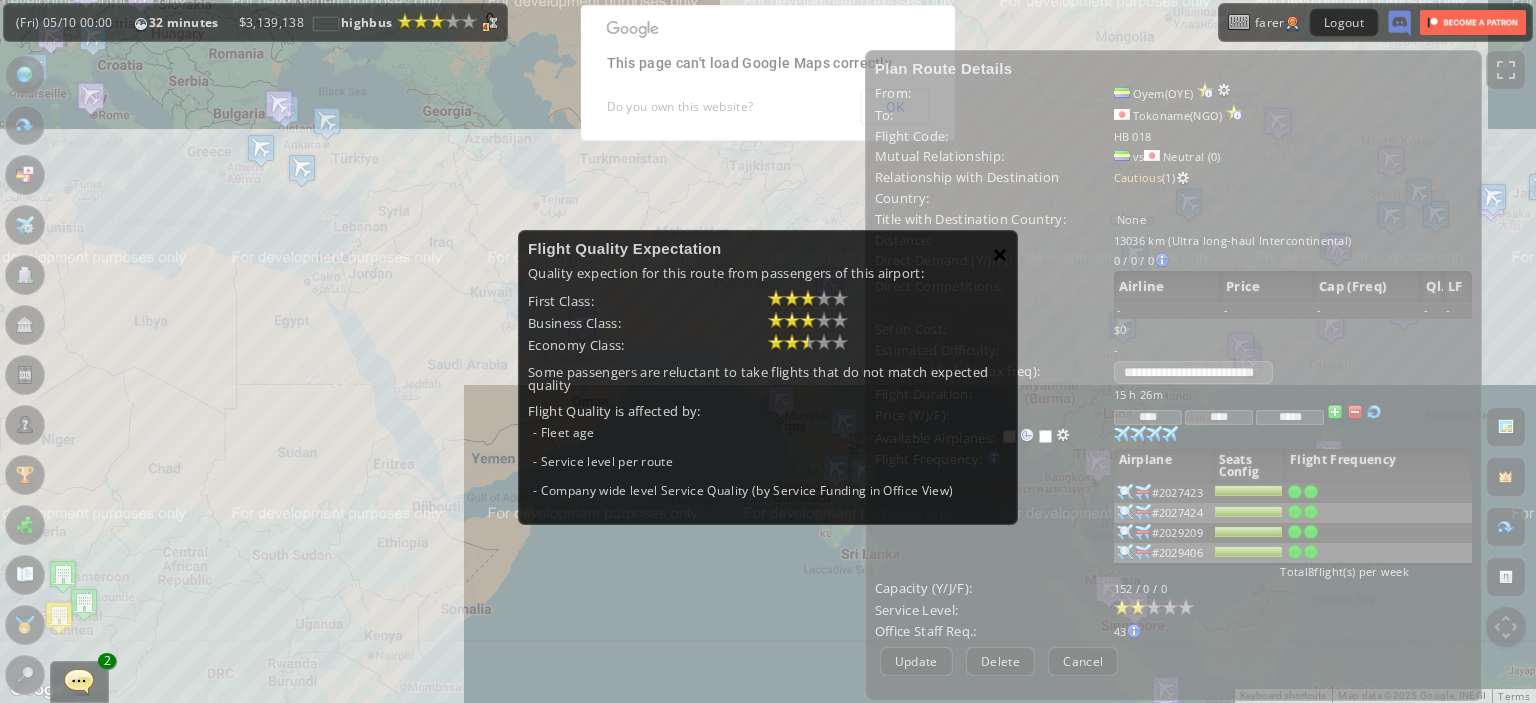 click on "×" at bounding box center (1000, 254) 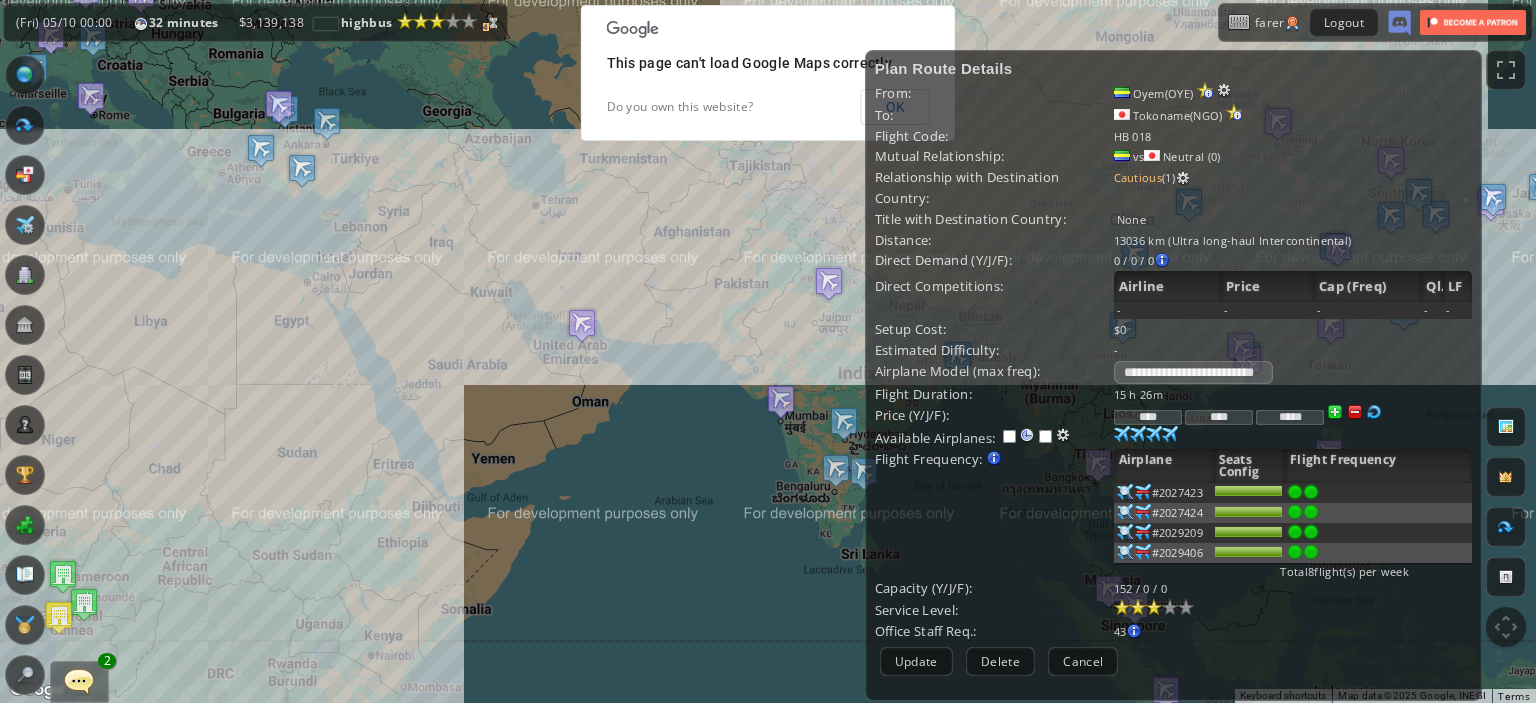 click at bounding box center (1154, 607) 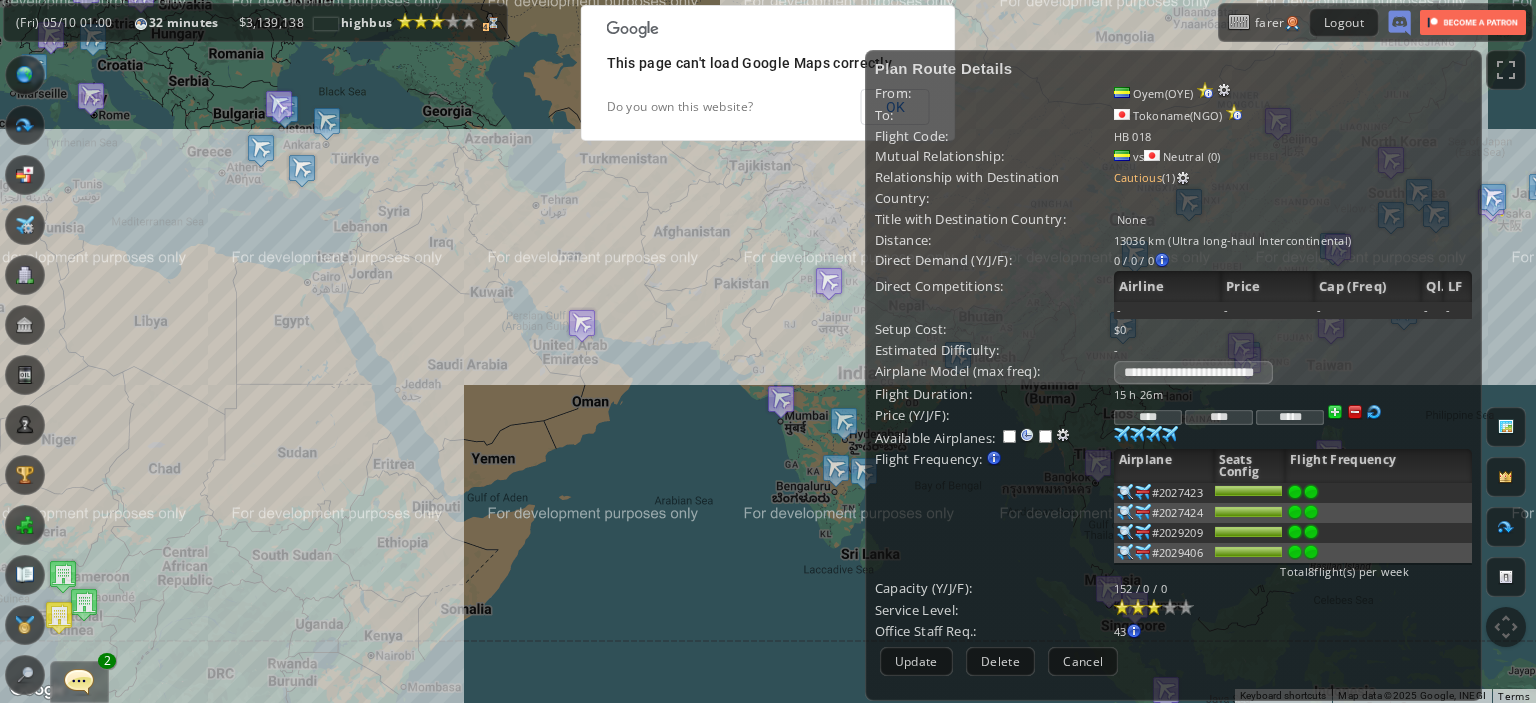 click on "****" at bounding box center (1148, 417) 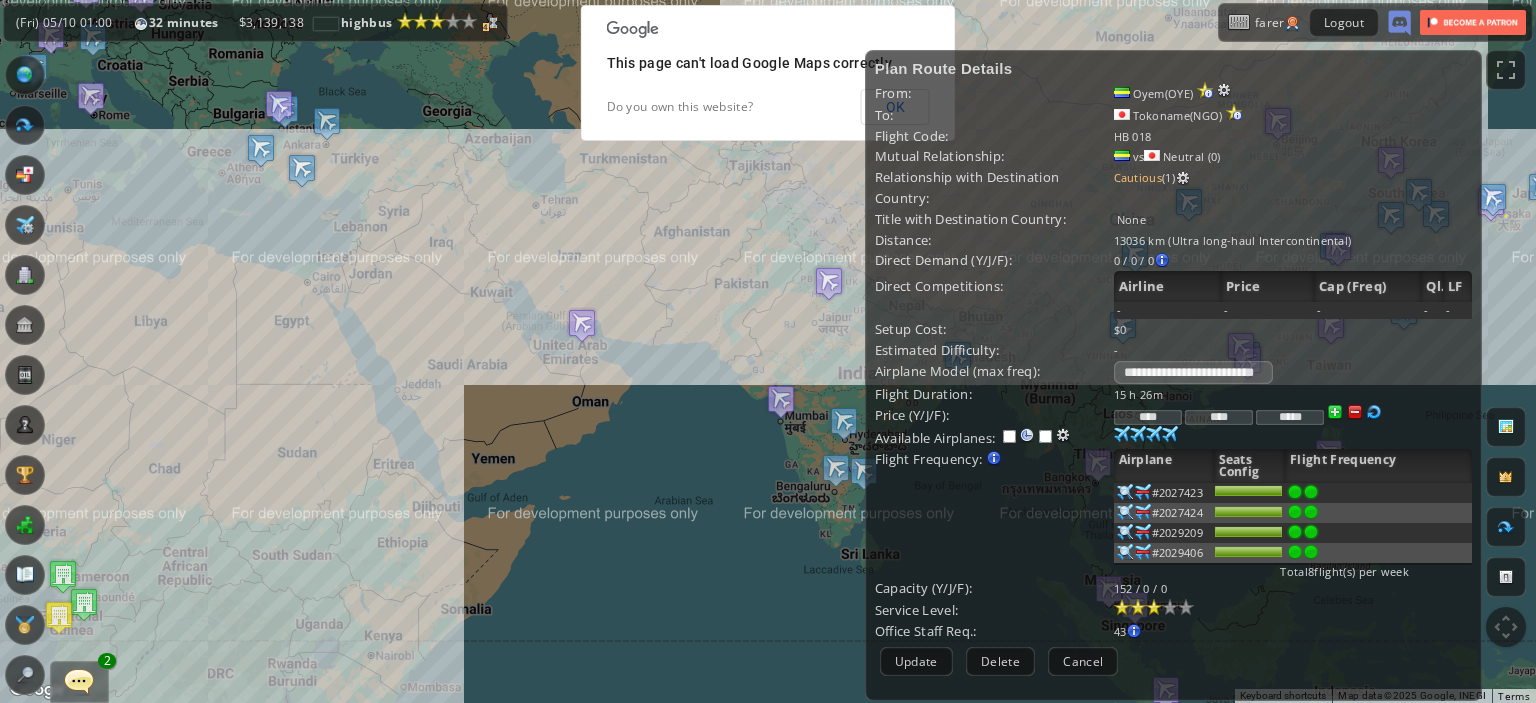 click on "****" at bounding box center (1148, 417) 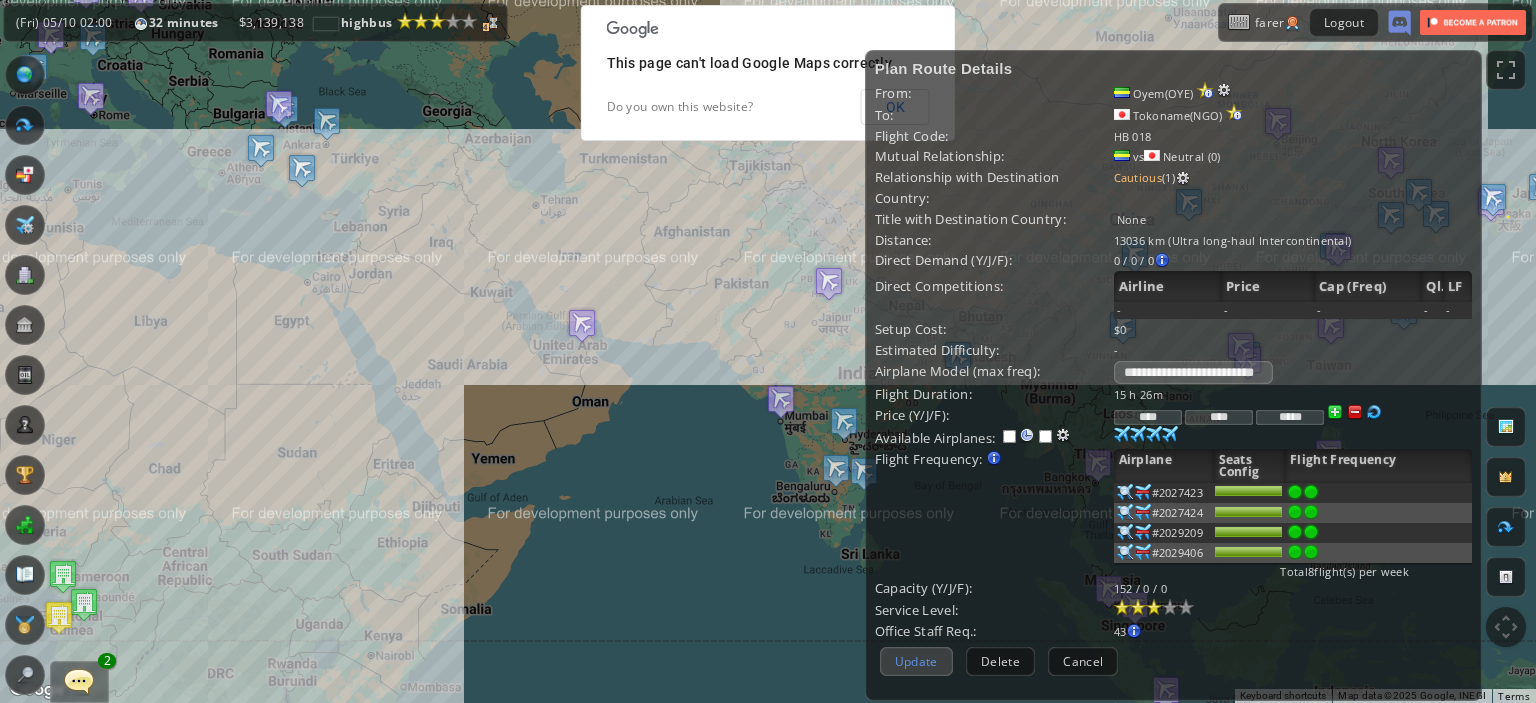 type on "****" 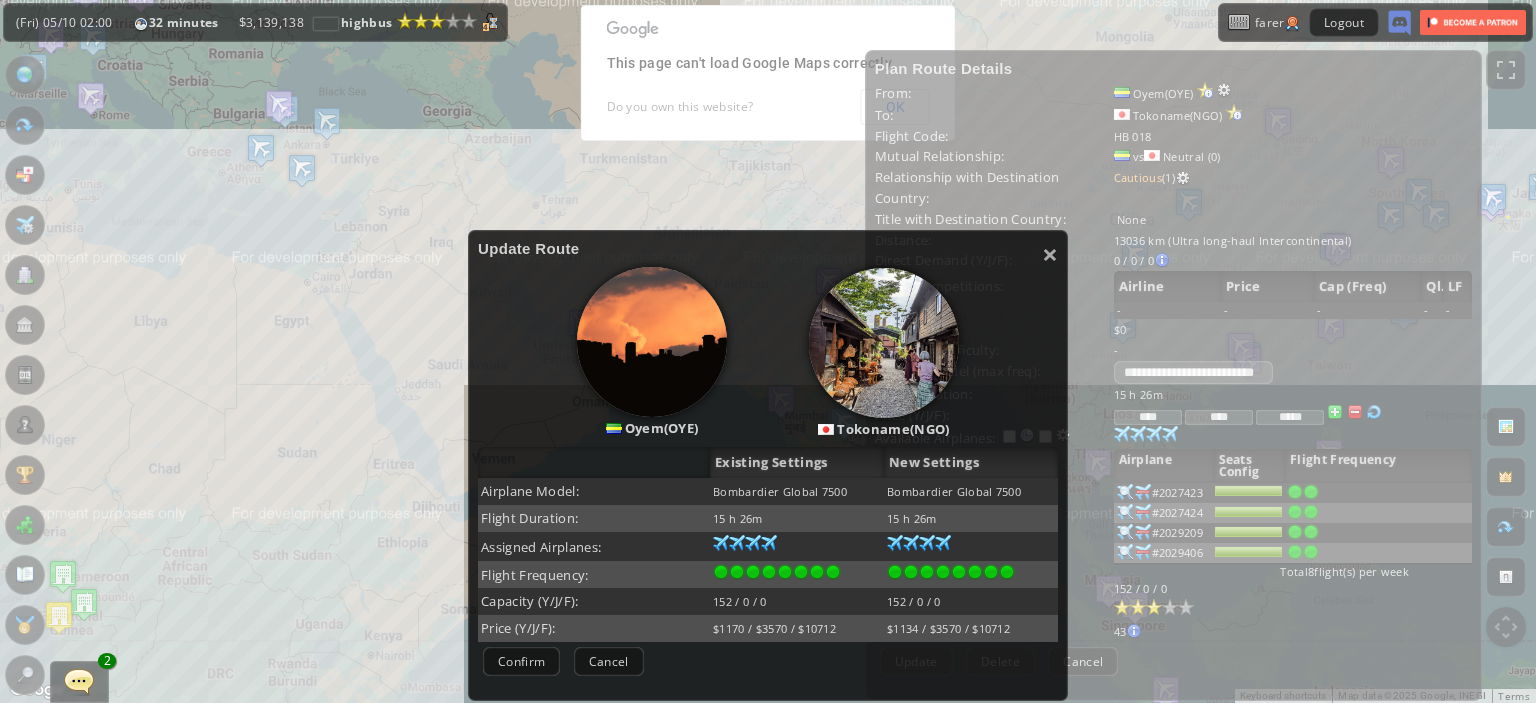scroll, scrollTop: 126, scrollLeft: 0, axis: vertical 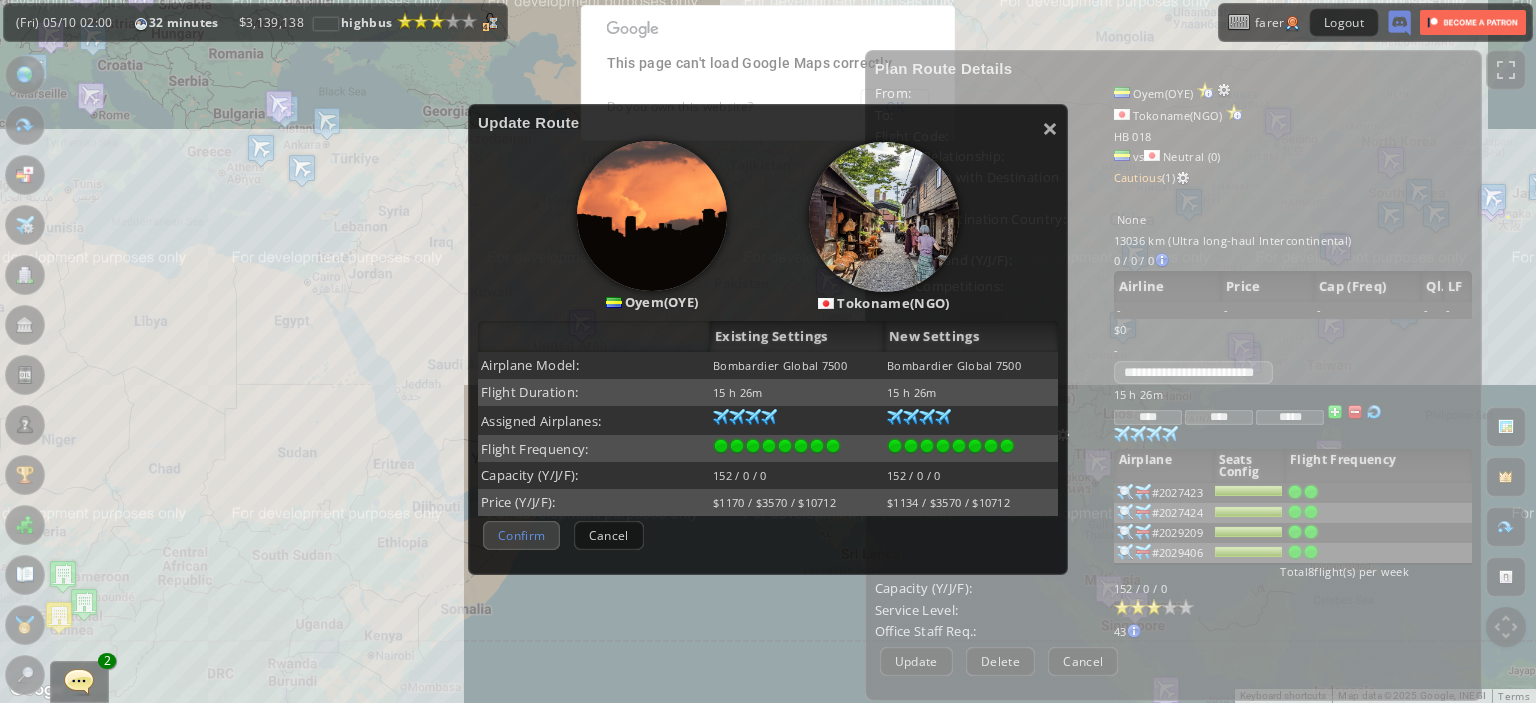 click on "Confirm" at bounding box center [521, 535] 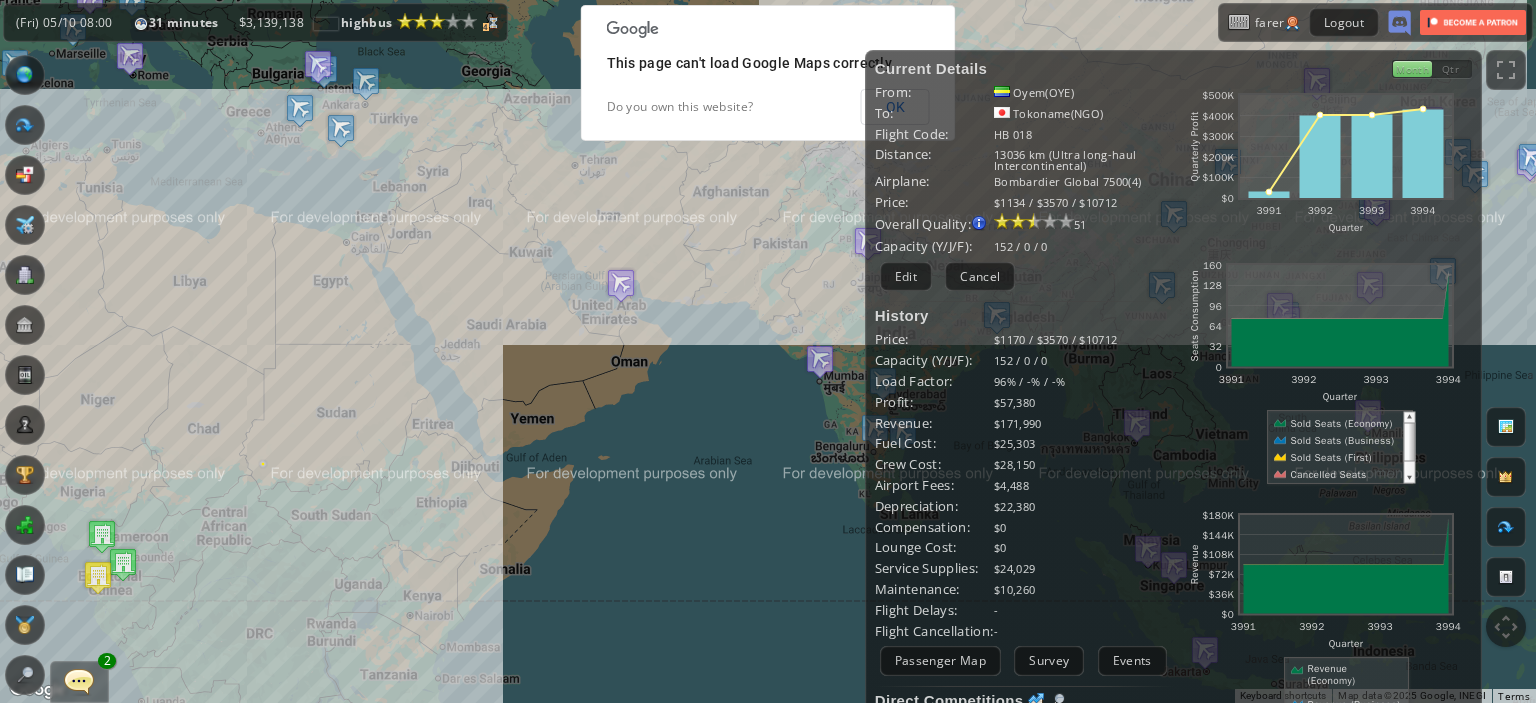 drag, startPoint x: 414, startPoint y: 422, endPoint x: 556, endPoint y: 263, distance: 213.17833 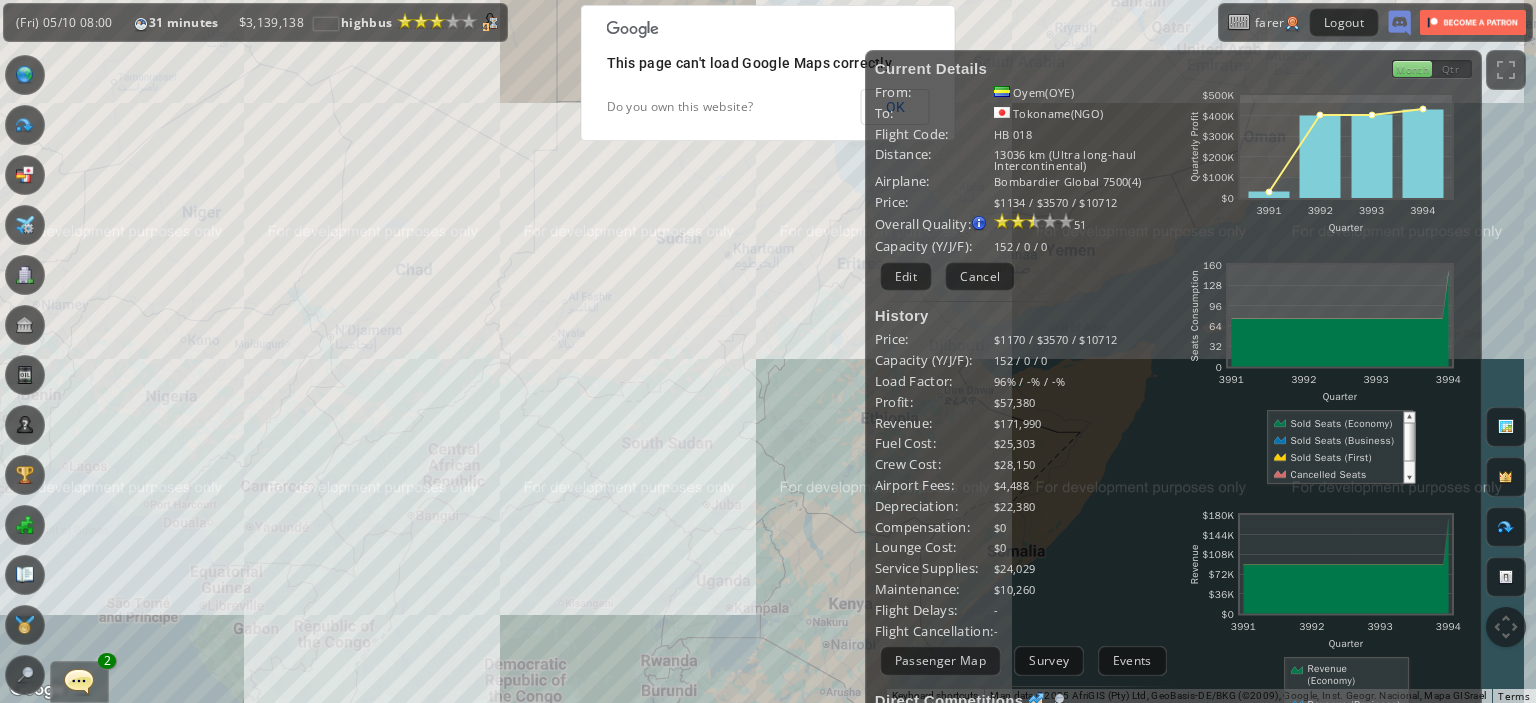 drag, startPoint x: 356, startPoint y: 271, endPoint x: 558, endPoint y: 183, distance: 220.3361 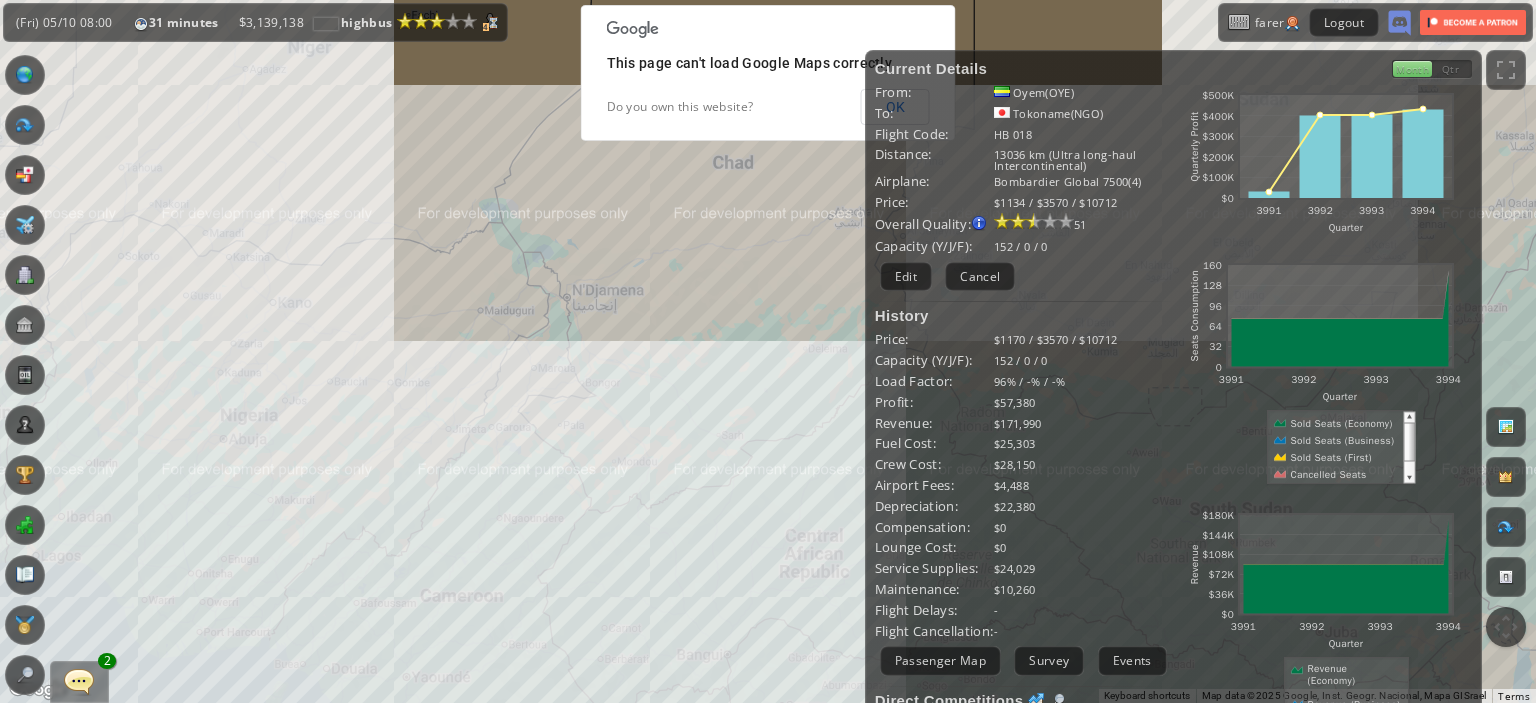 drag, startPoint x: 563, startPoint y: 348, endPoint x: 502, endPoint y: 158, distance: 199.552 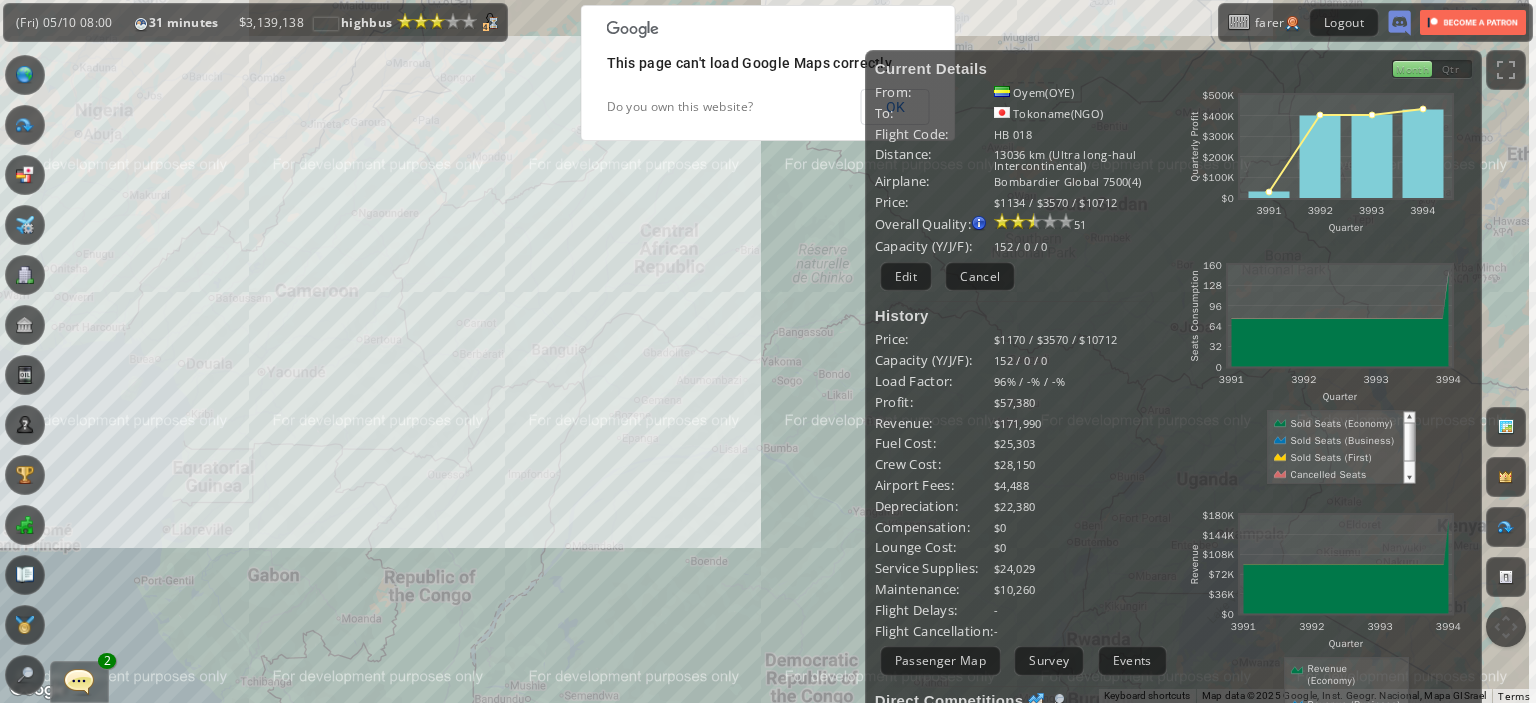 drag, startPoint x: 502, startPoint y: 158, endPoint x: 433, endPoint y: 295, distance: 153.39491 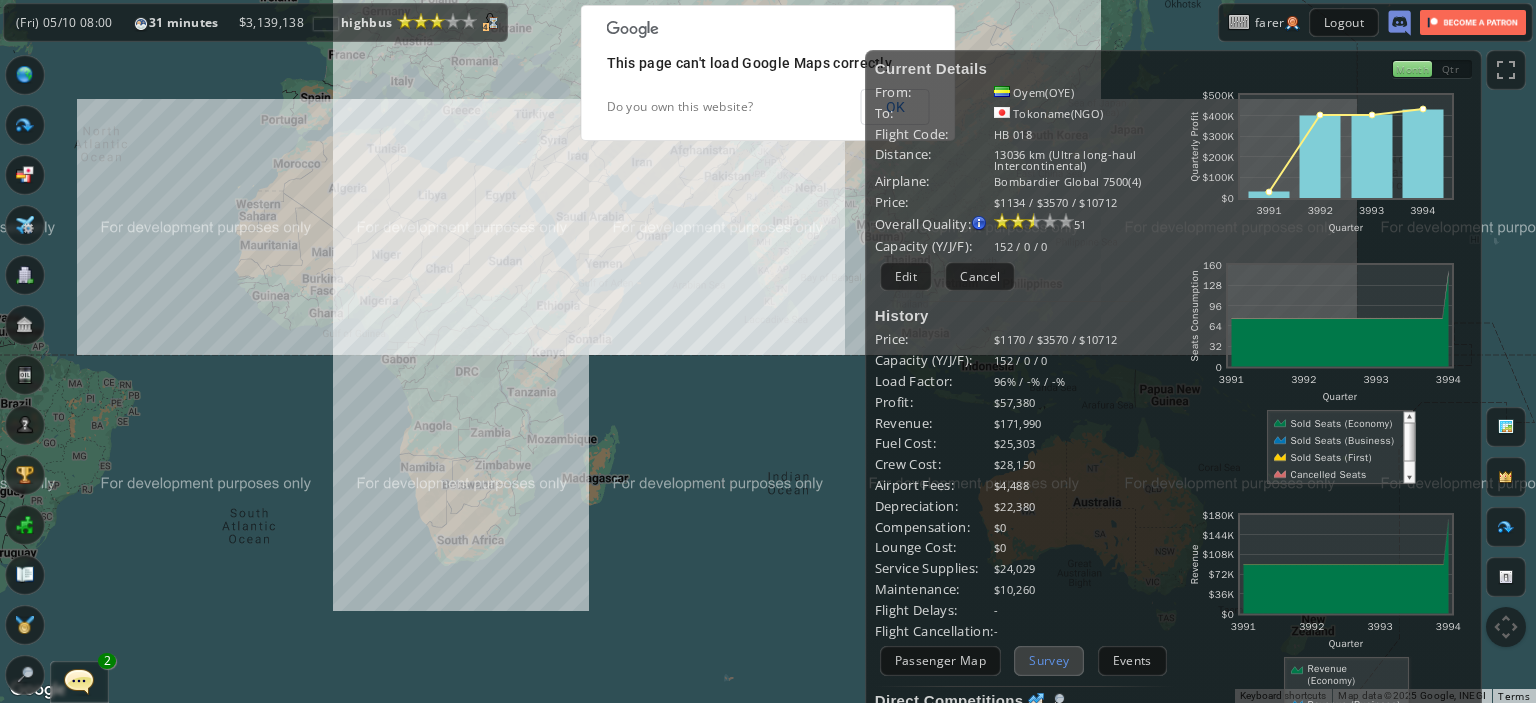 click on "Survey" at bounding box center (1049, 660) 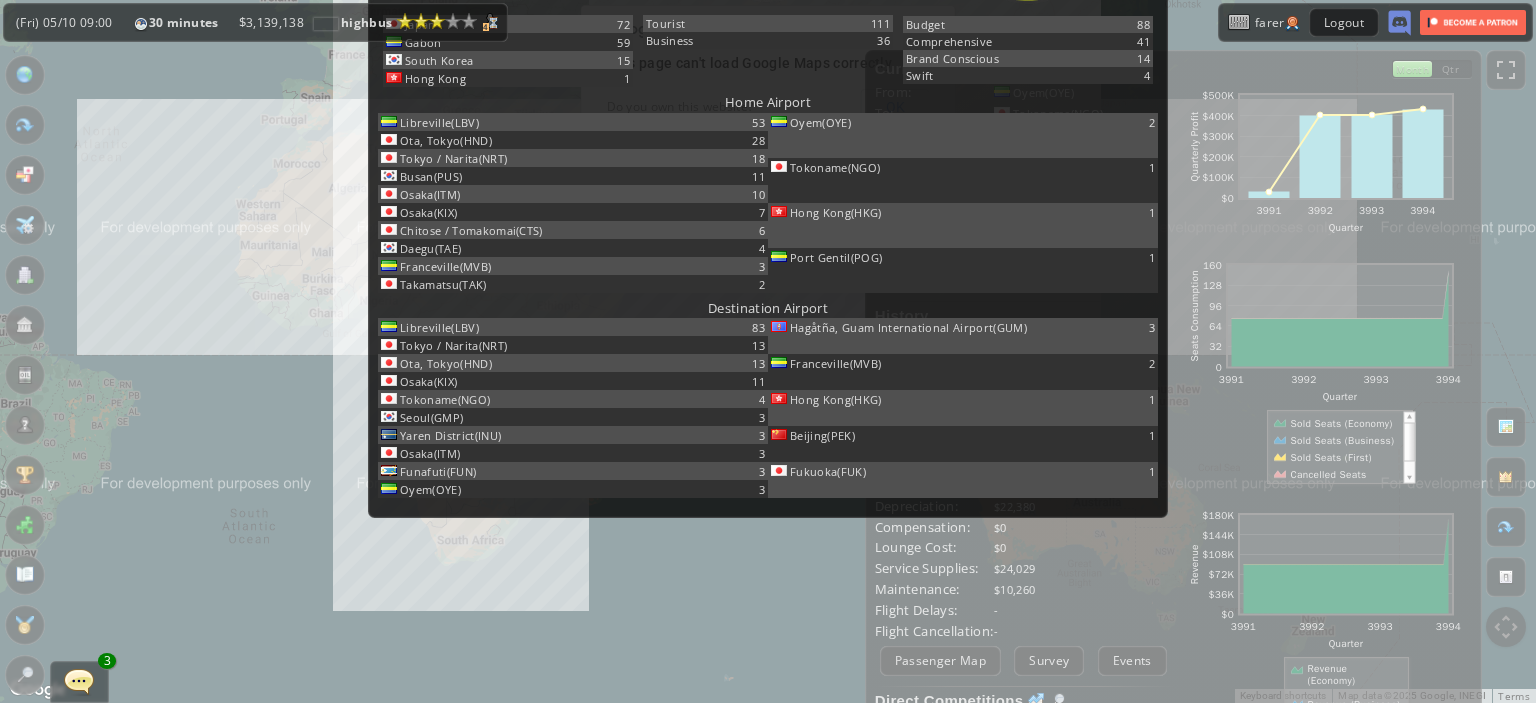 scroll, scrollTop: 0, scrollLeft: 0, axis: both 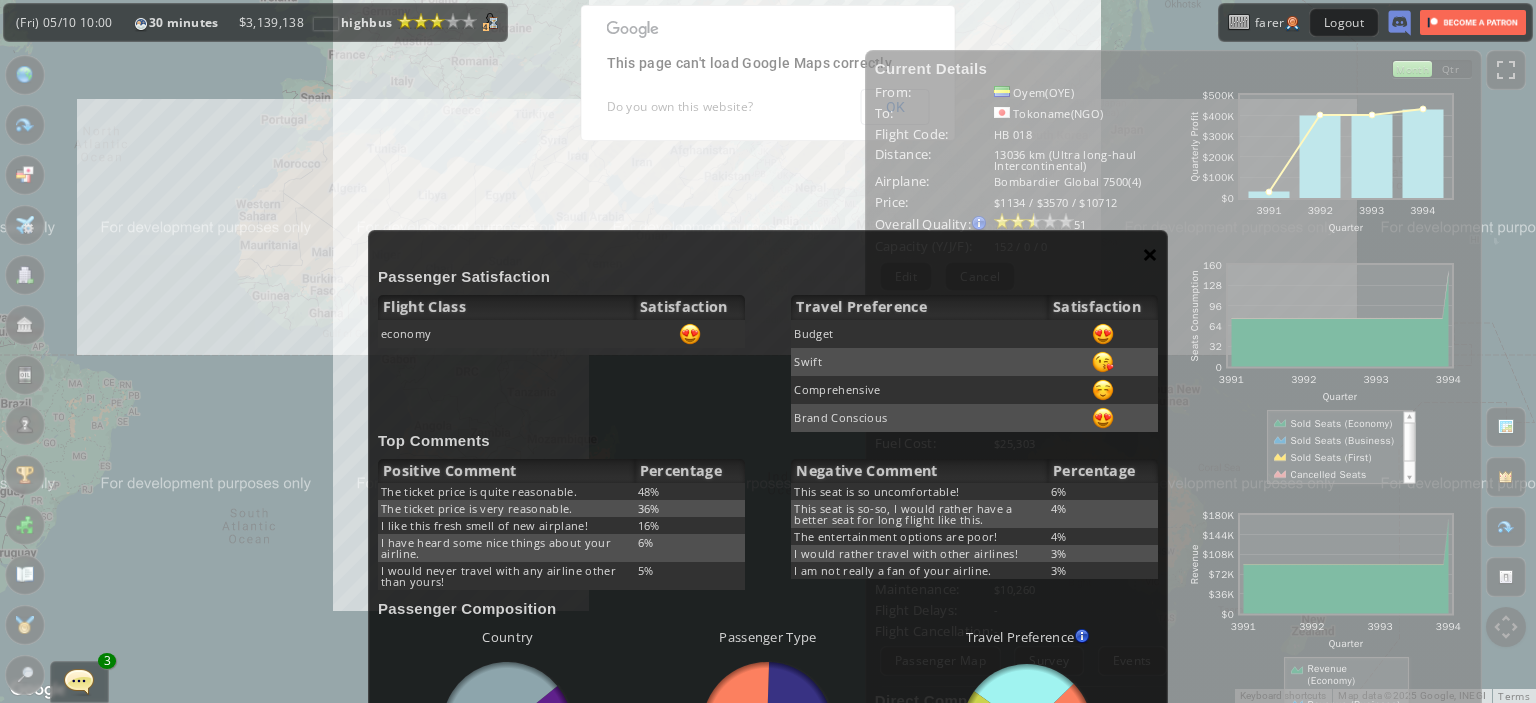 click on "×" at bounding box center [1150, 254] 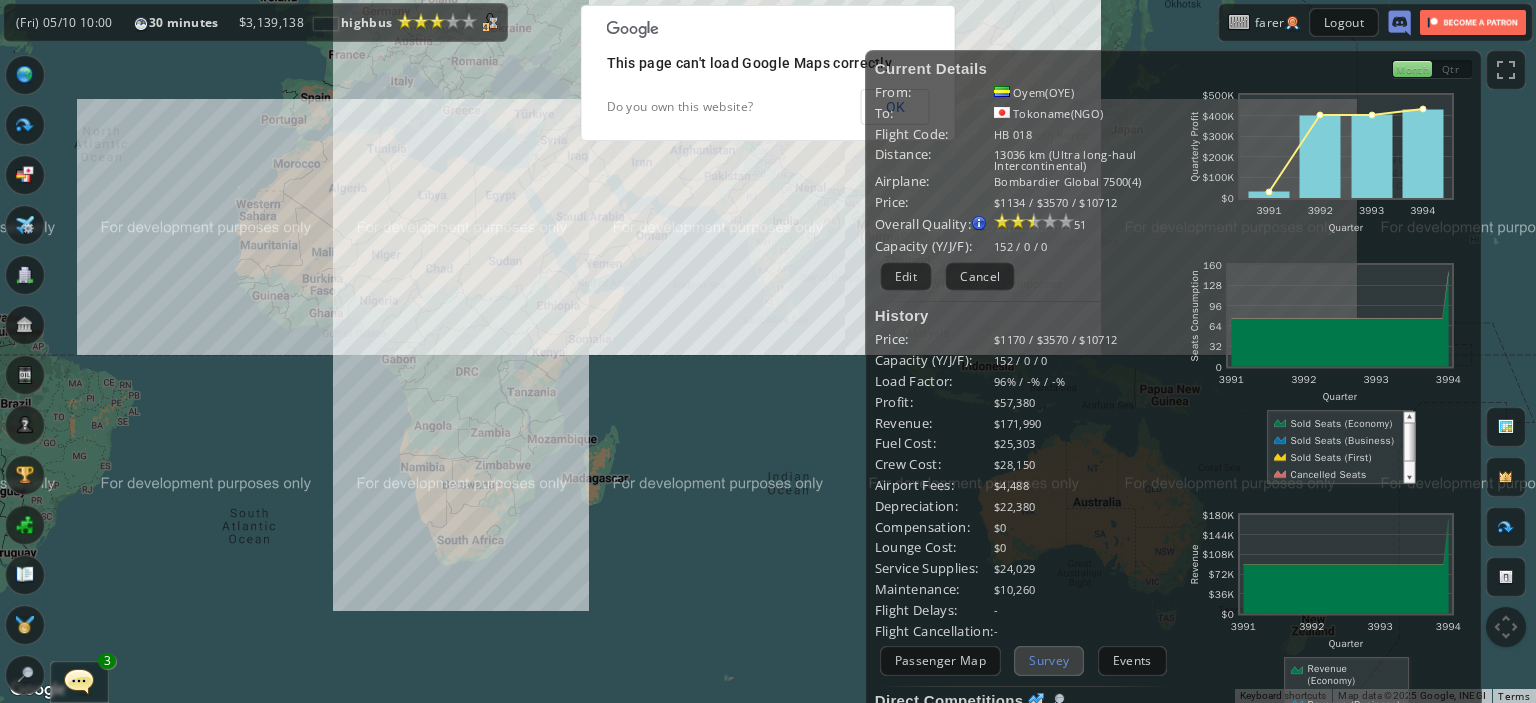 click on "Survey" at bounding box center [1049, 660] 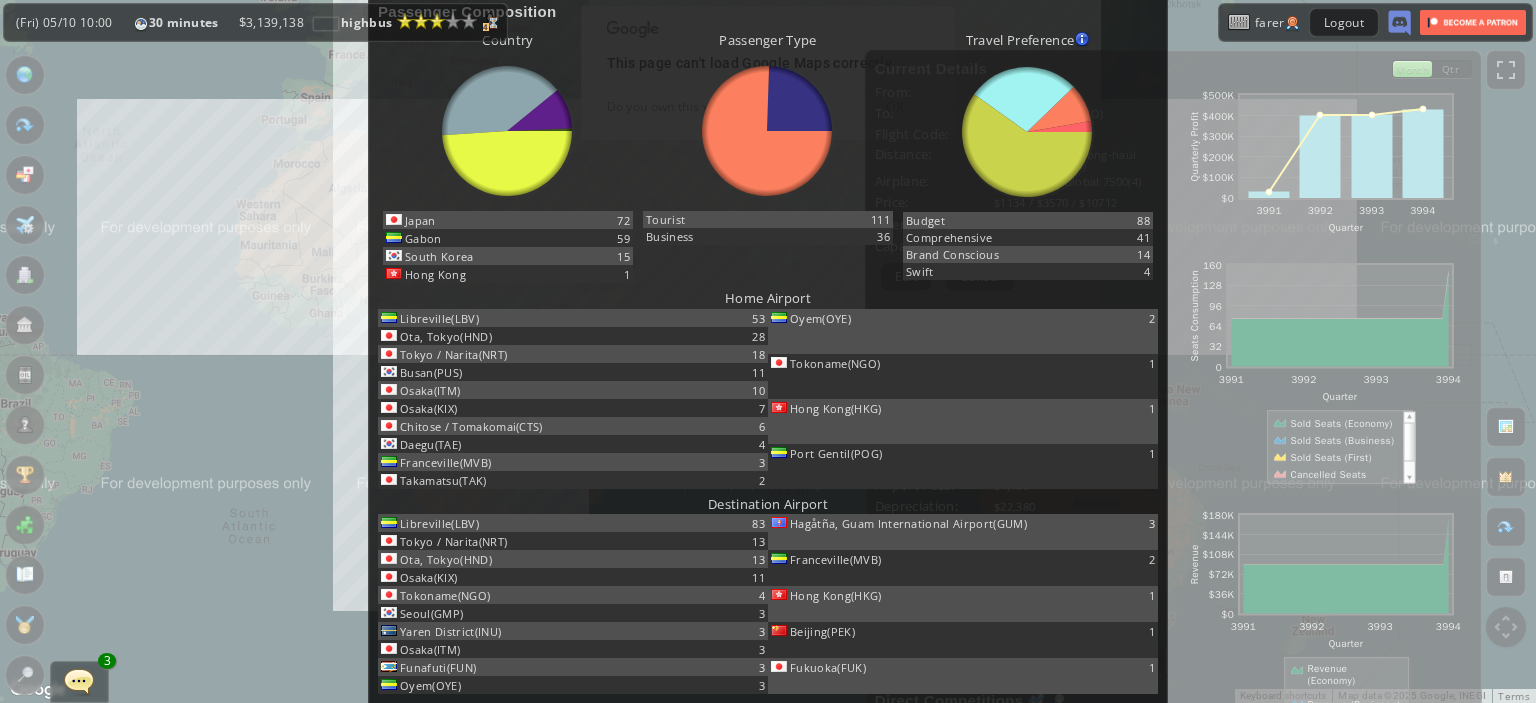 scroll, scrollTop: 0, scrollLeft: 0, axis: both 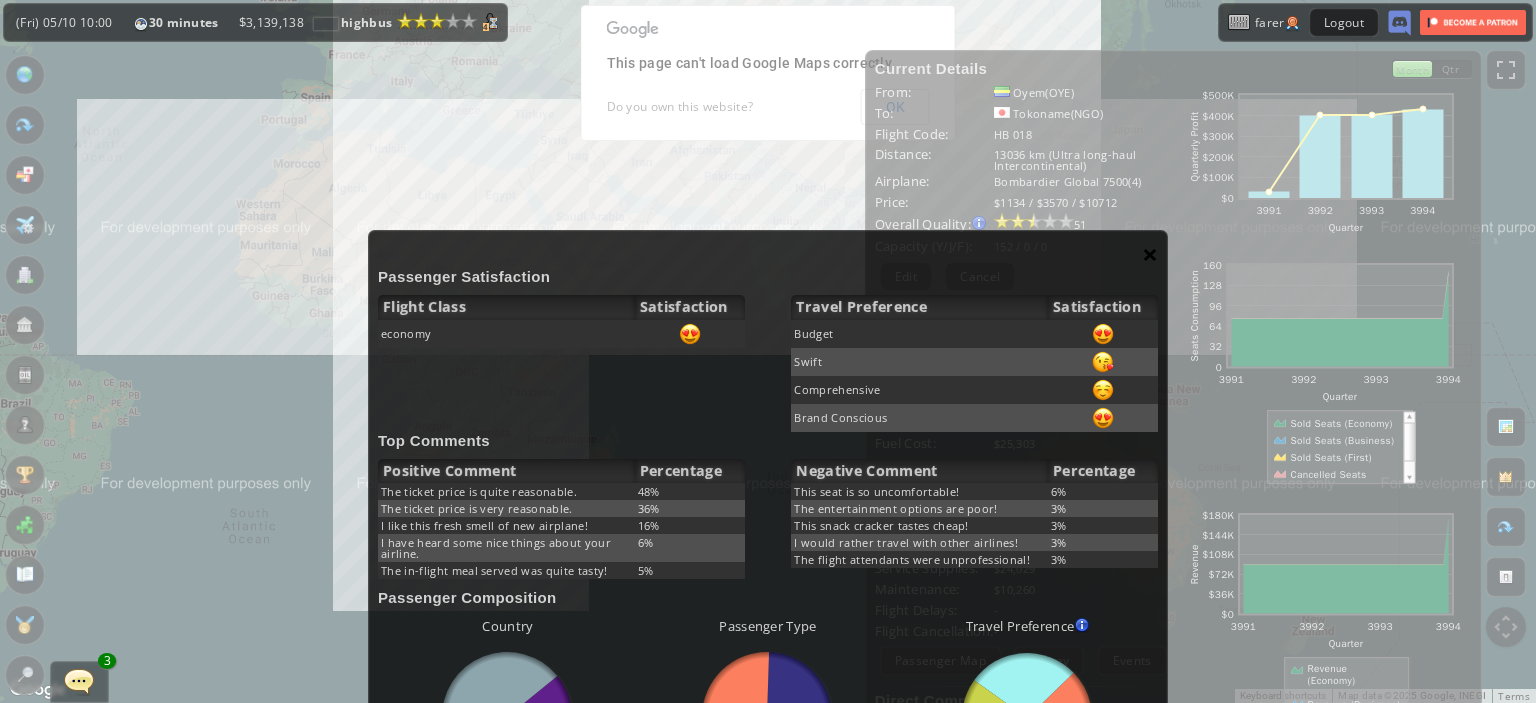 click on "×" at bounding box center (1150, 254) 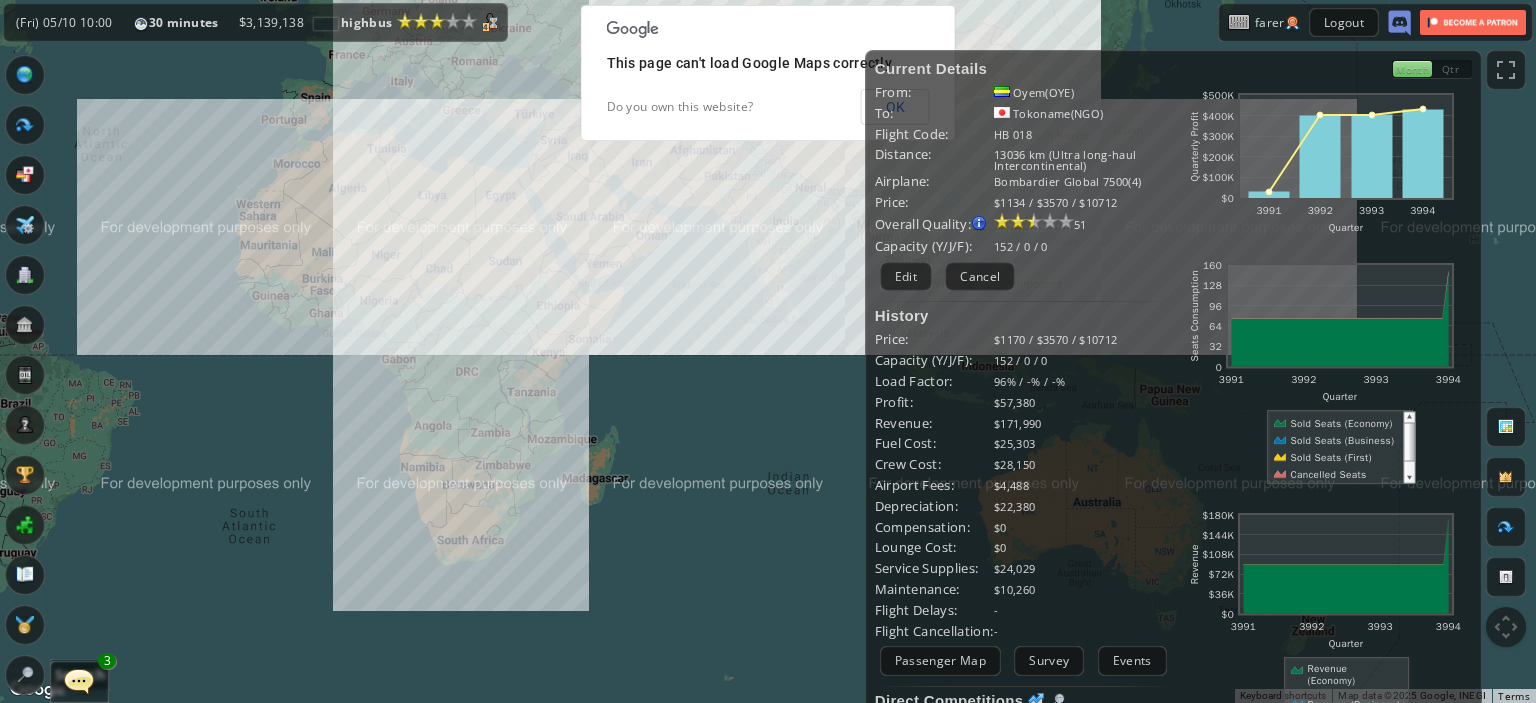 click at bounding box center [25, 675] 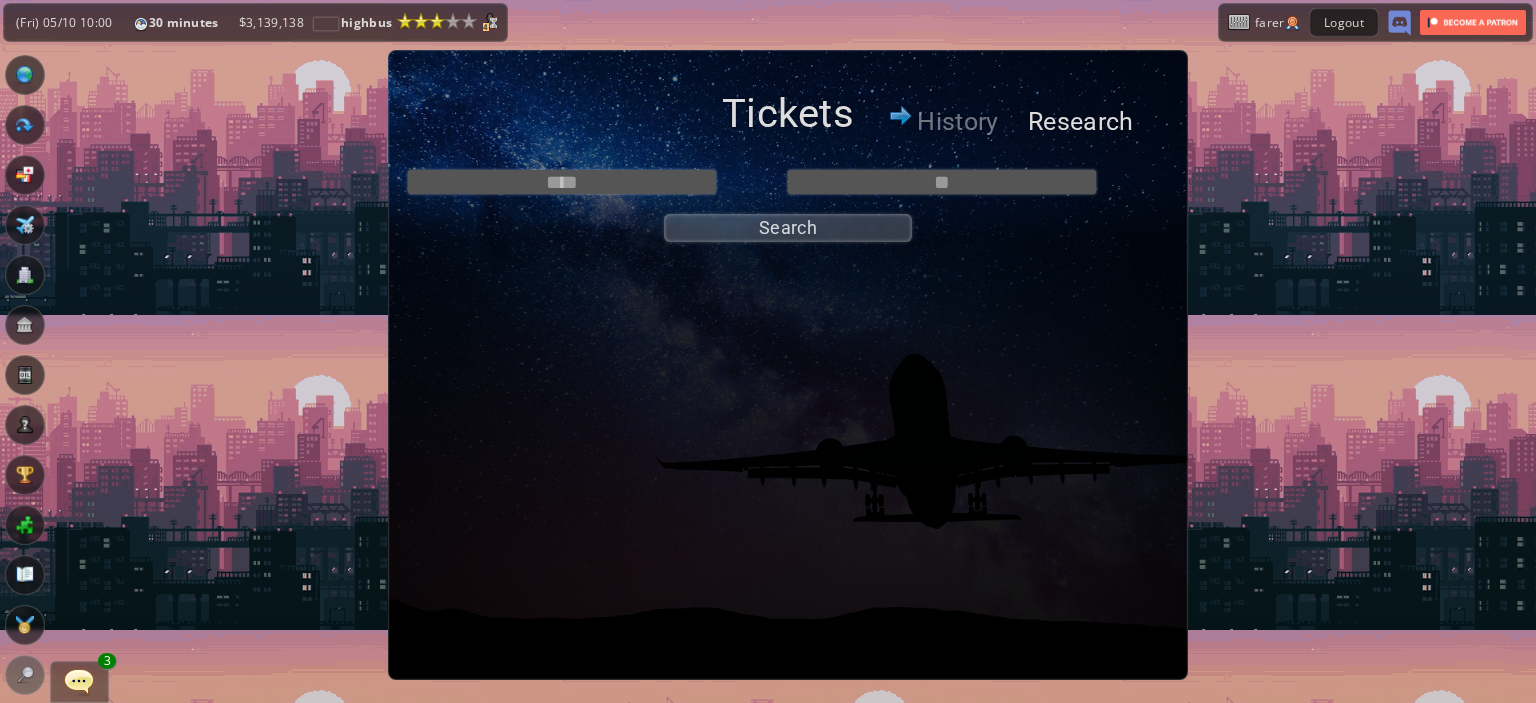 click on "Research" at bounding box center (1078, 122) 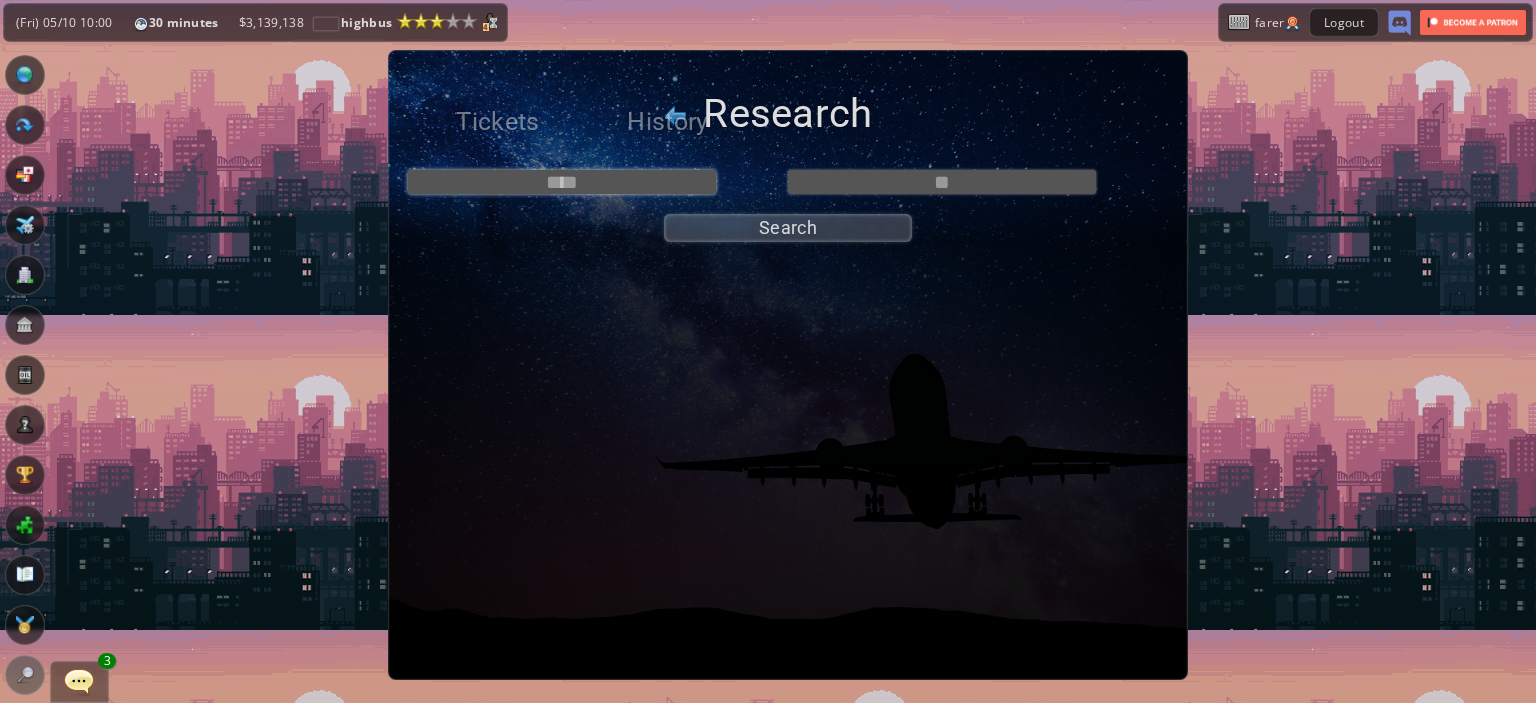 click at bounding box center (562, 182) 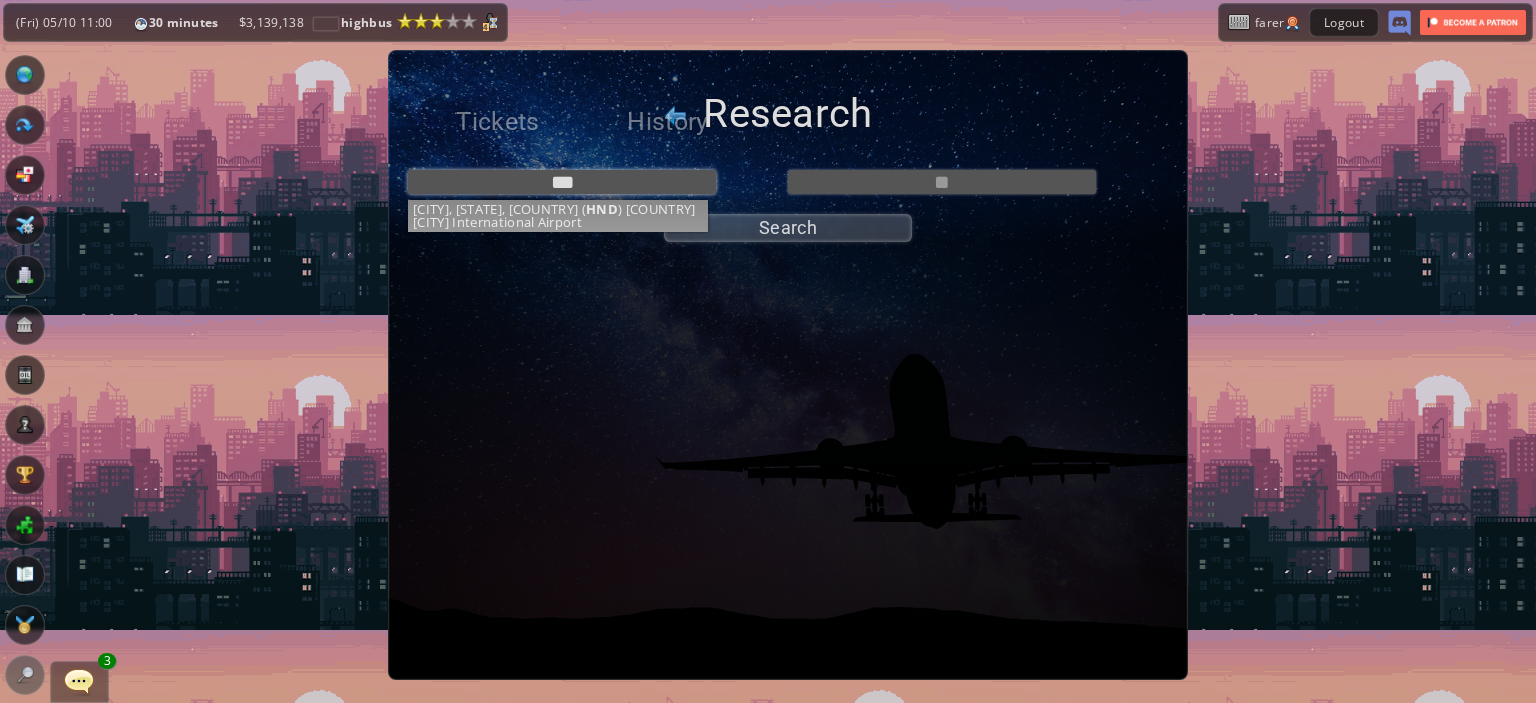 type on "**********" 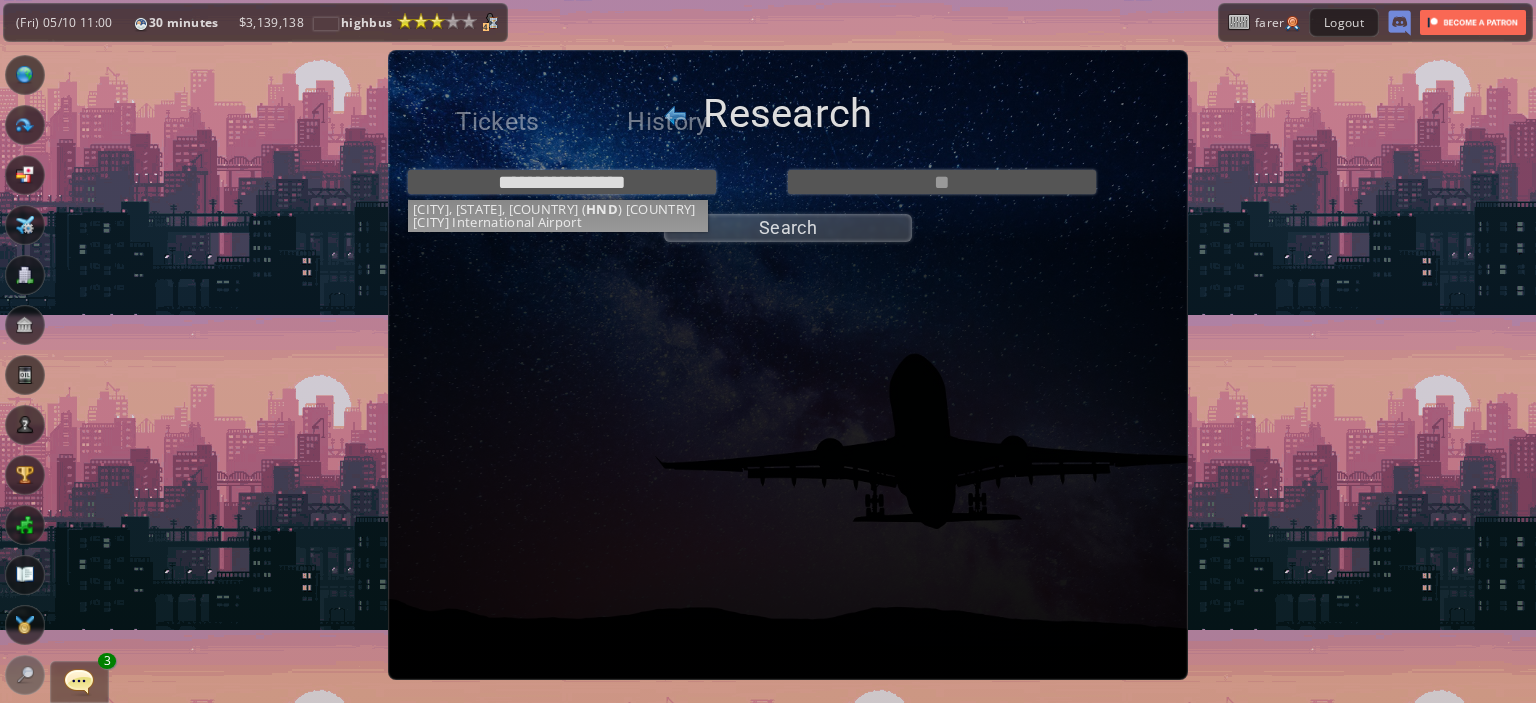 click on "**********" at bounding box center [788, 201] 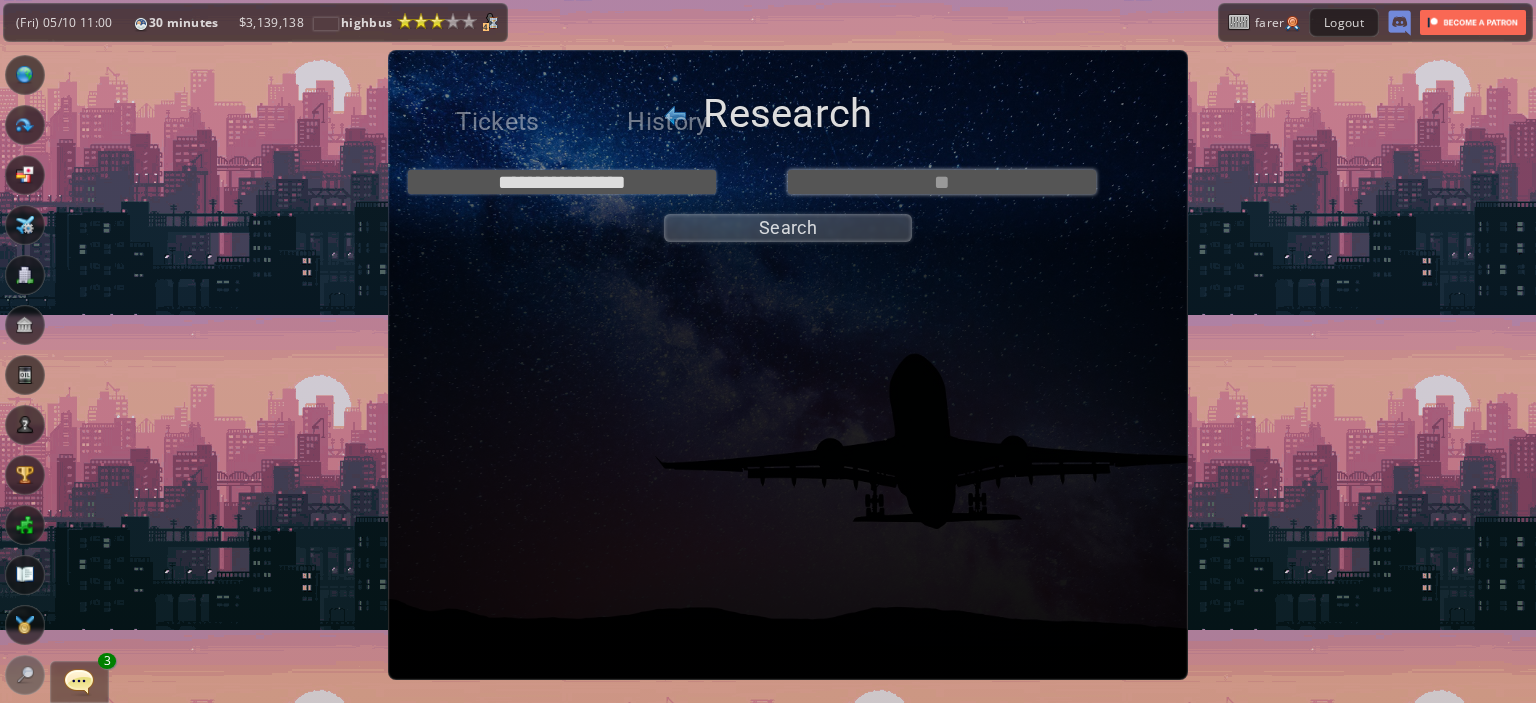 click at bounding box center [942, 182] 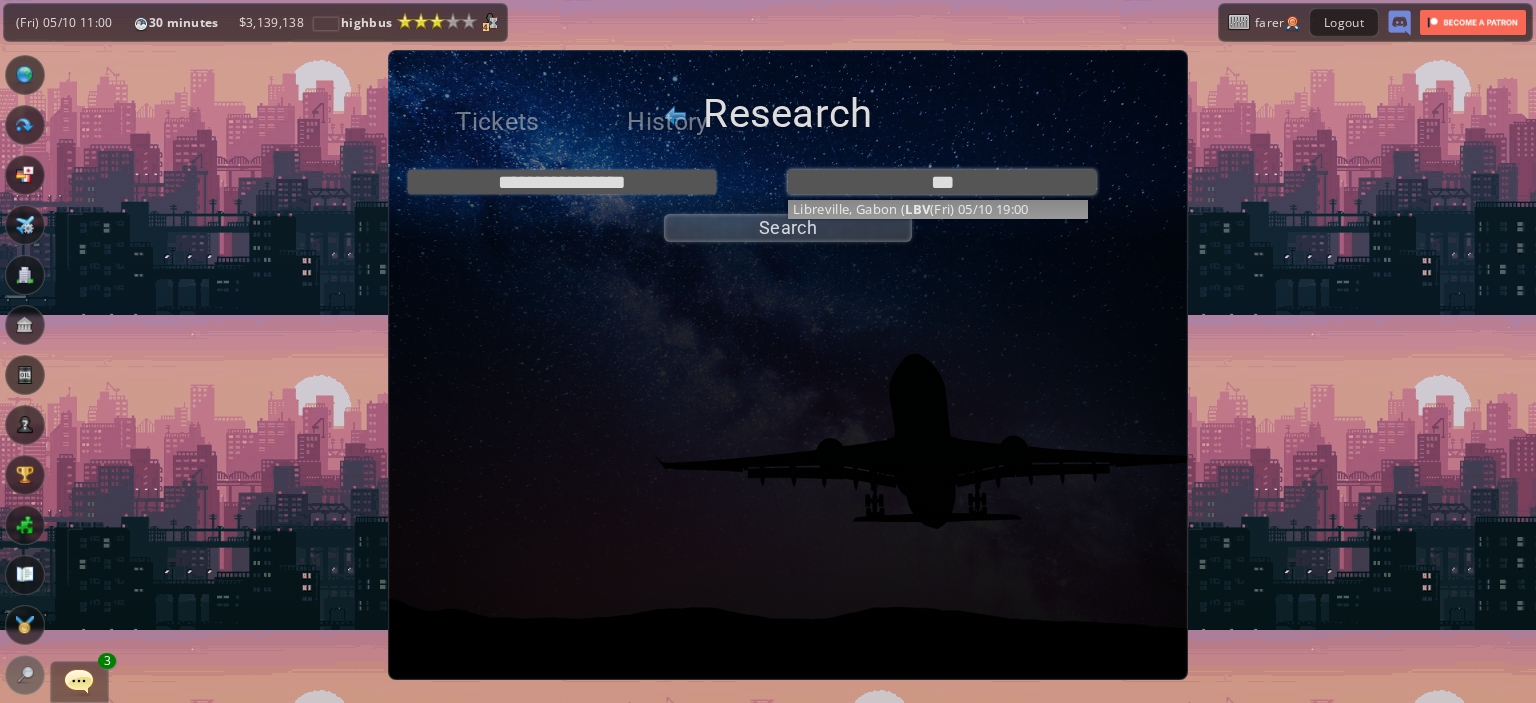type on "**********" 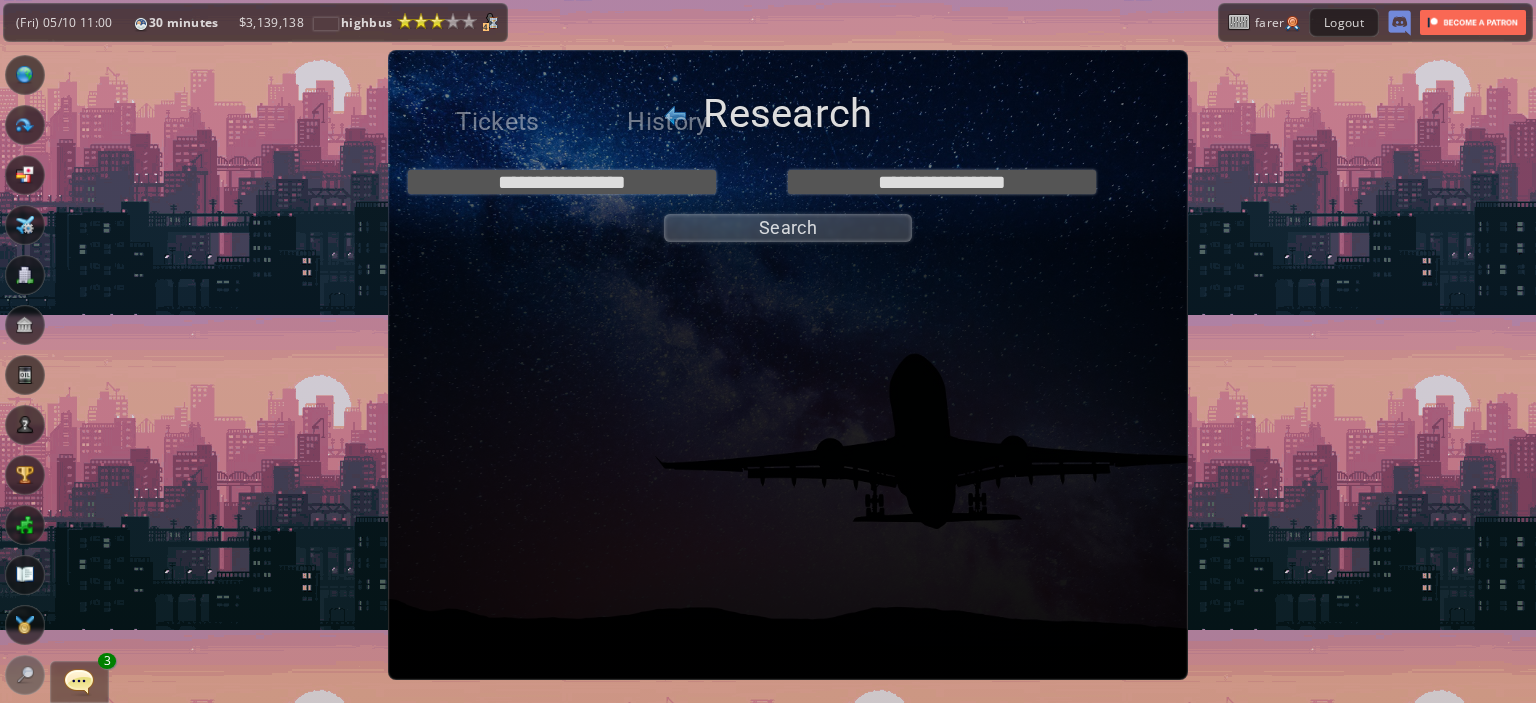 click on "**********" at bounding box center [788, 201] 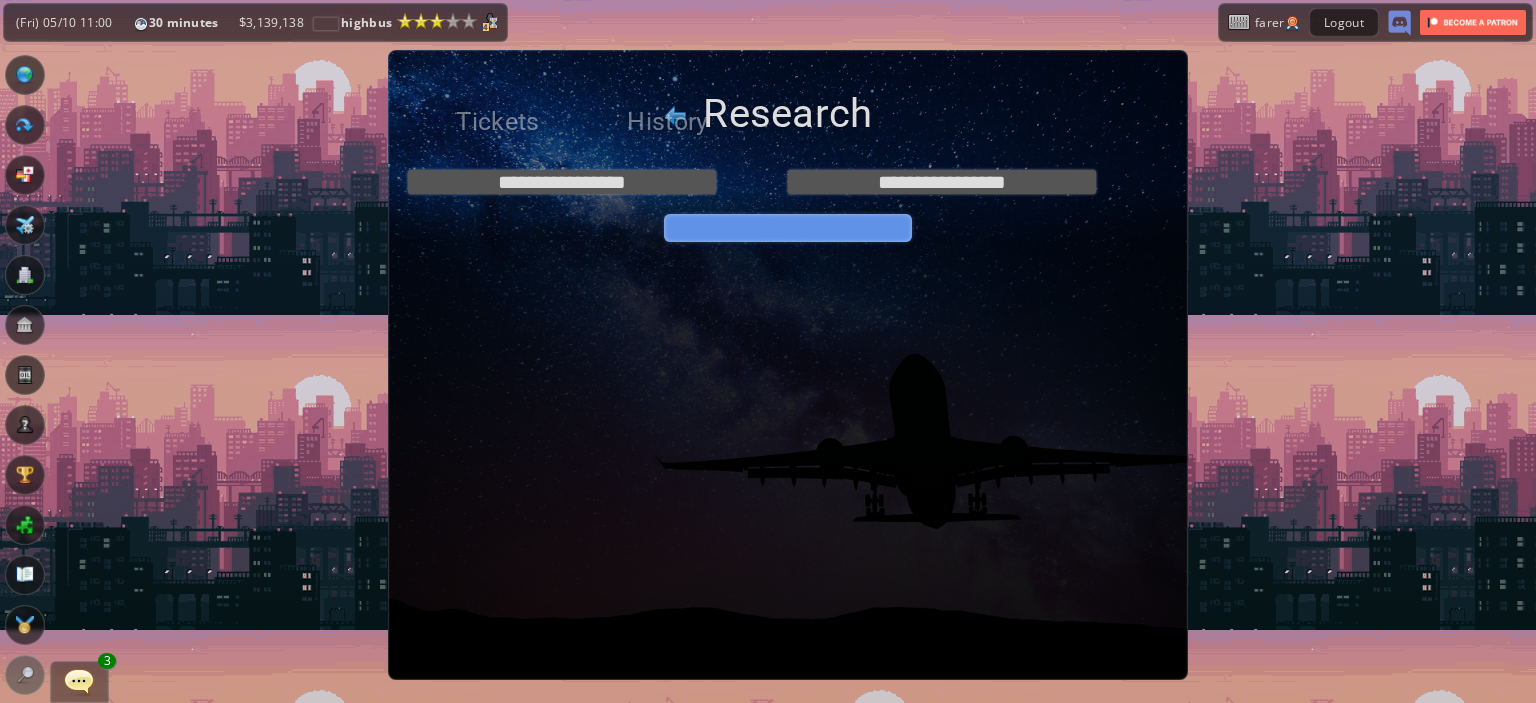 click on "Search" at bounding box center [788, 228] 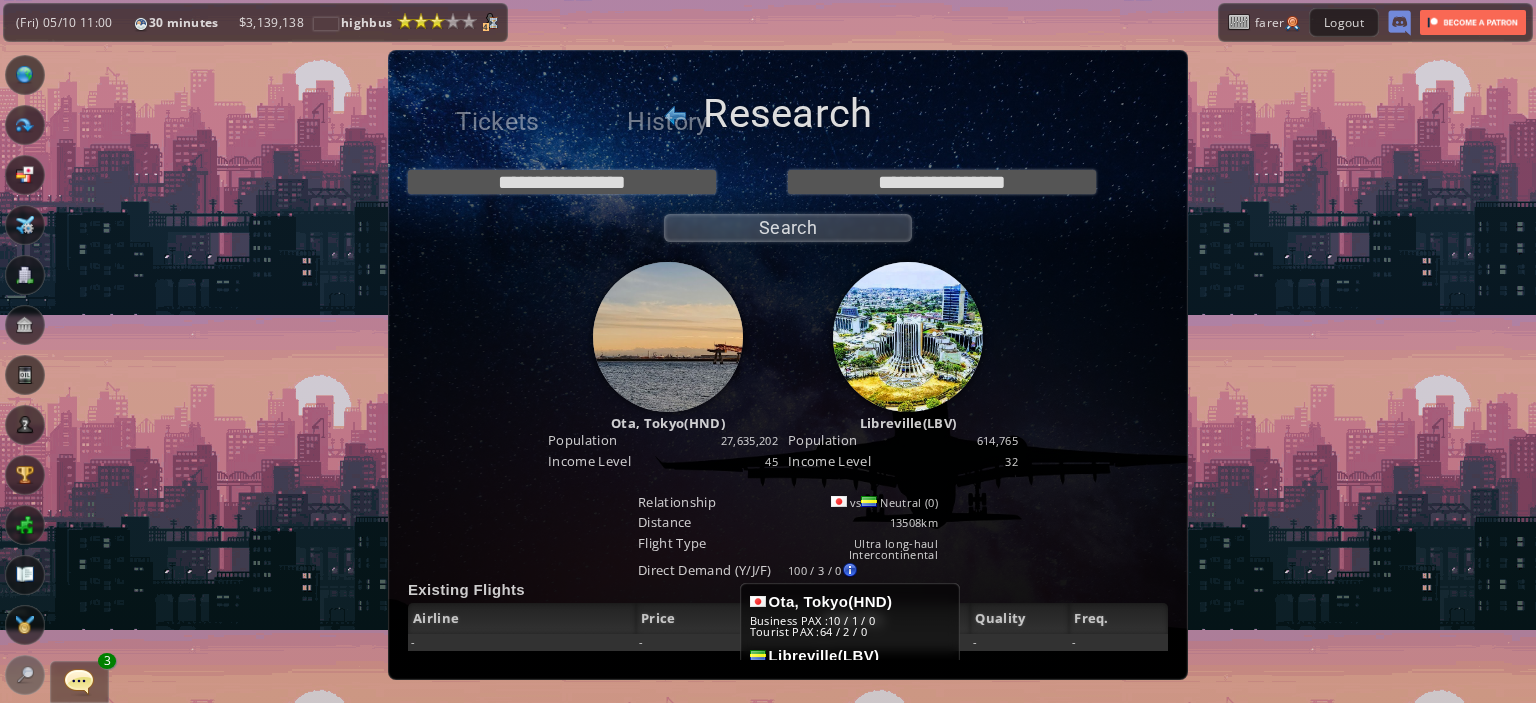 scroll, scrollTop: 158, scrollLeft: 0, axis: vertical 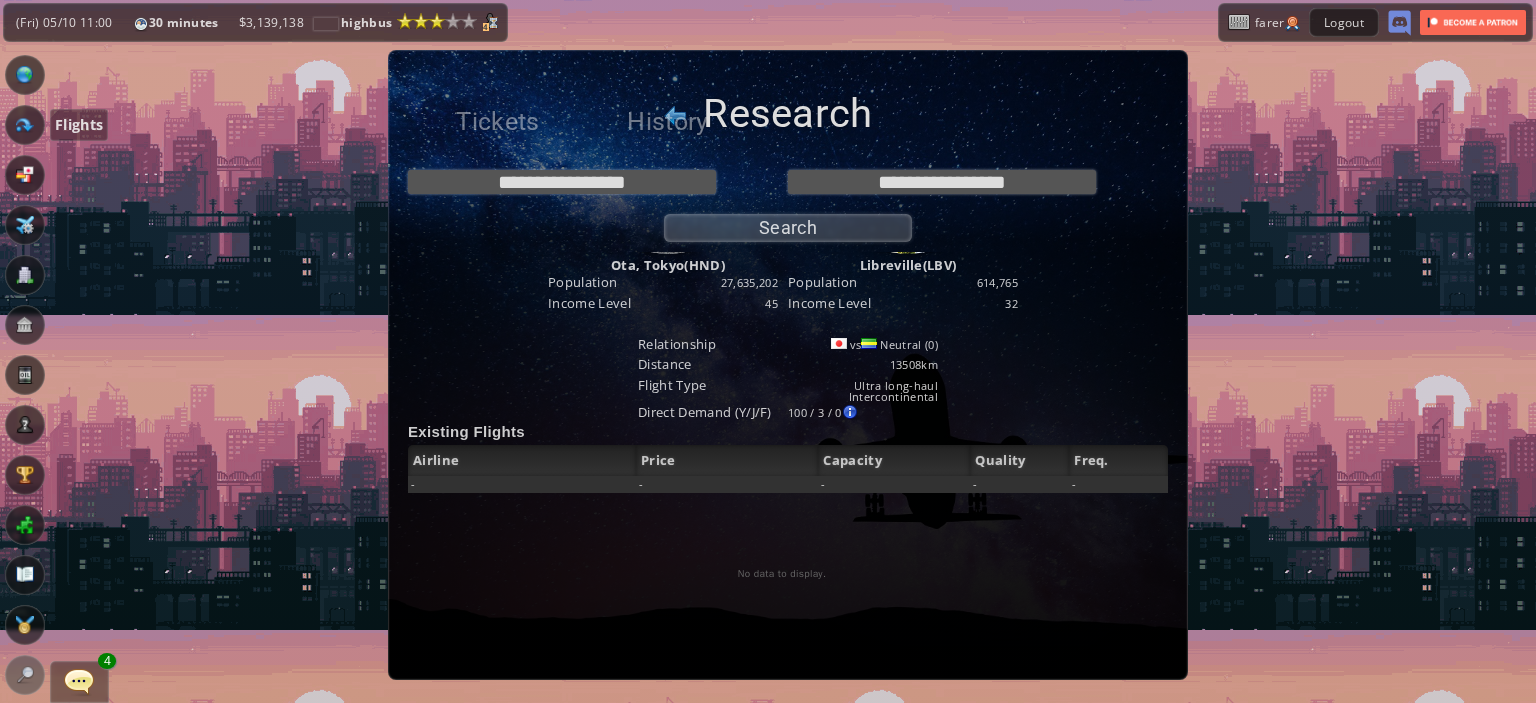 click at bounding box center (25, 125) 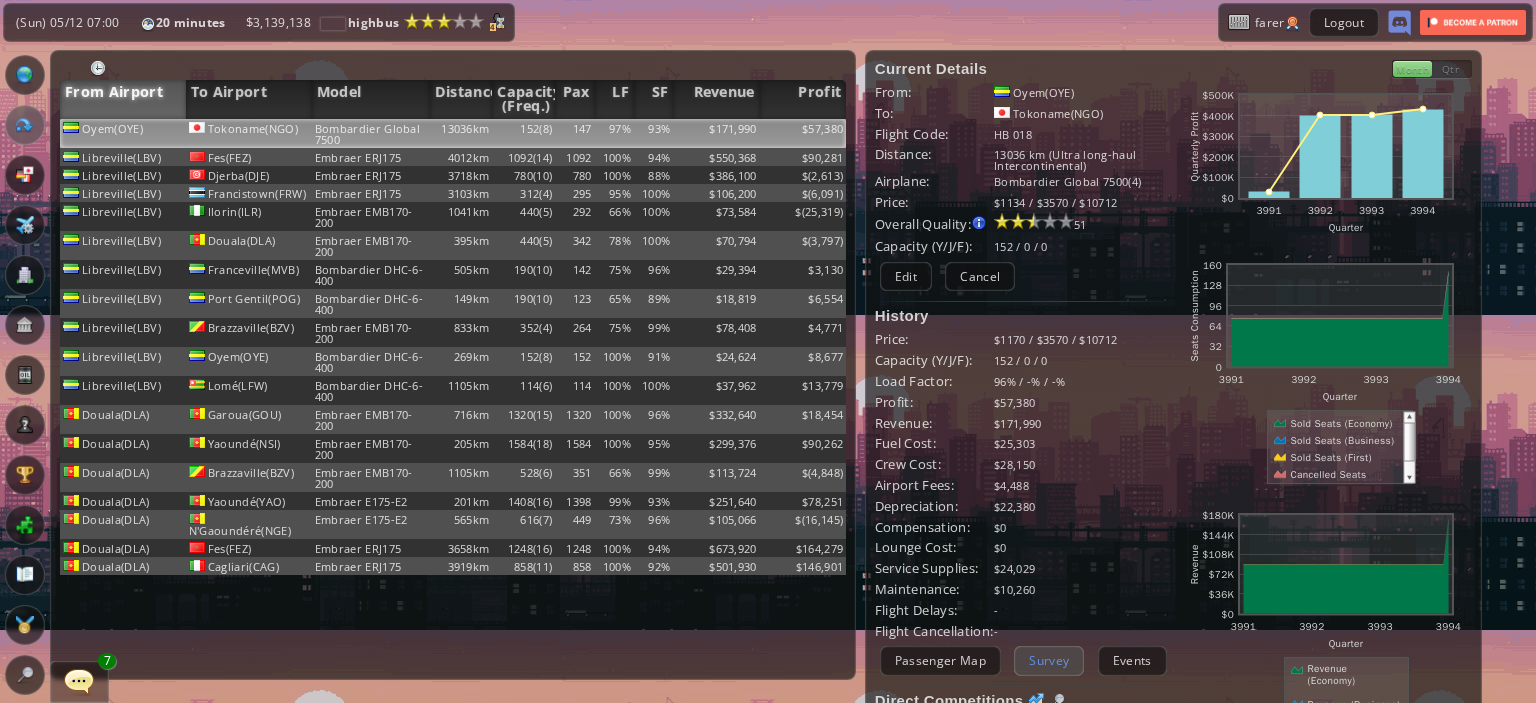 click on "Survey" at bounding box center [1049, 660] 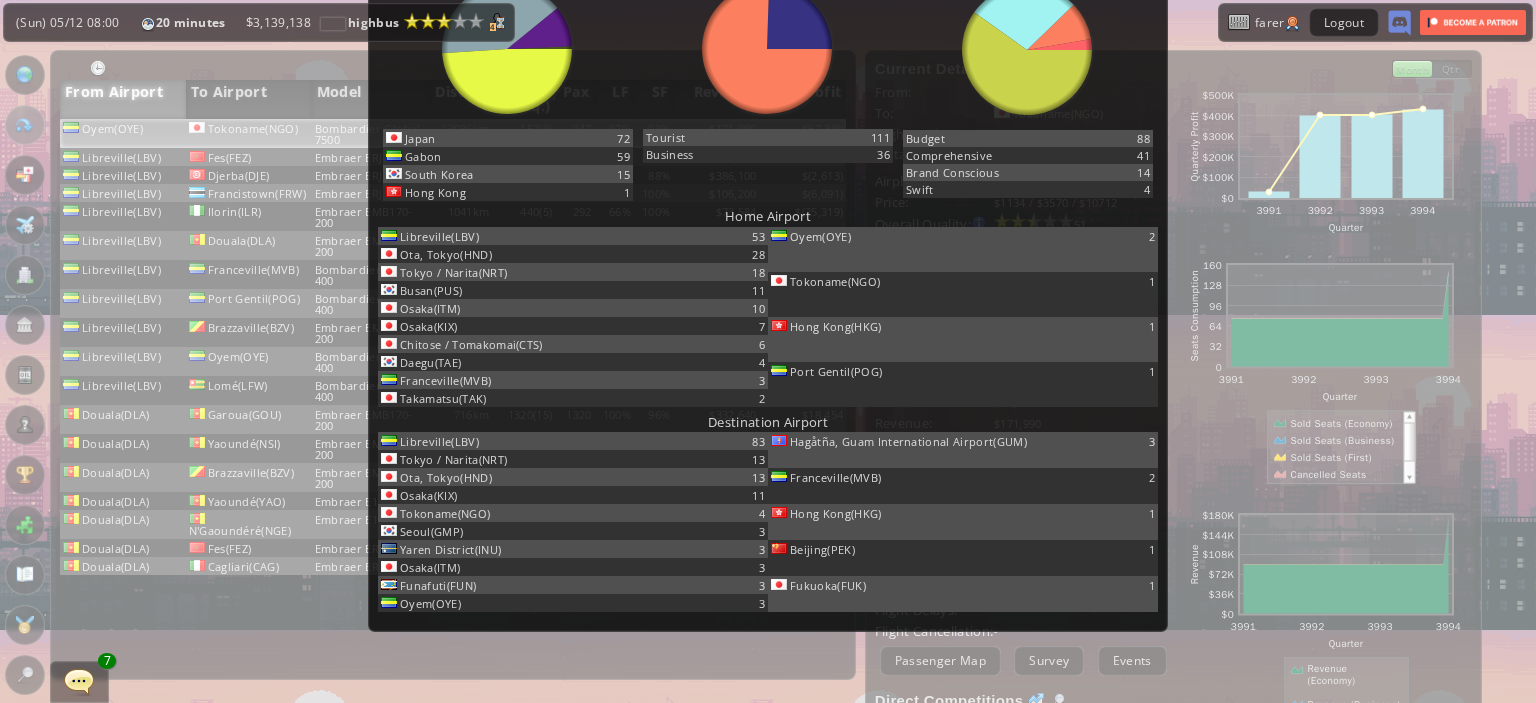 scroll, scrollTop: 747, scrollLeft: 0, axis: vertical 